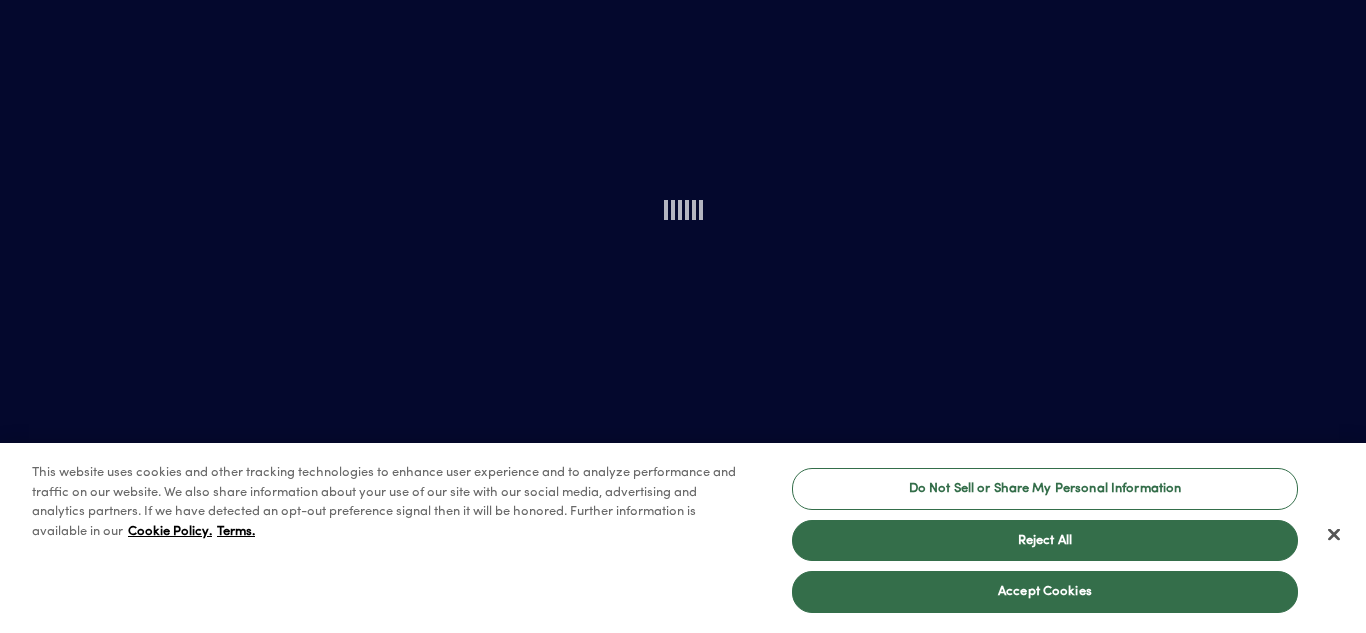 scroll, scrollTop: 0, scrollLeft: 0, axis: both 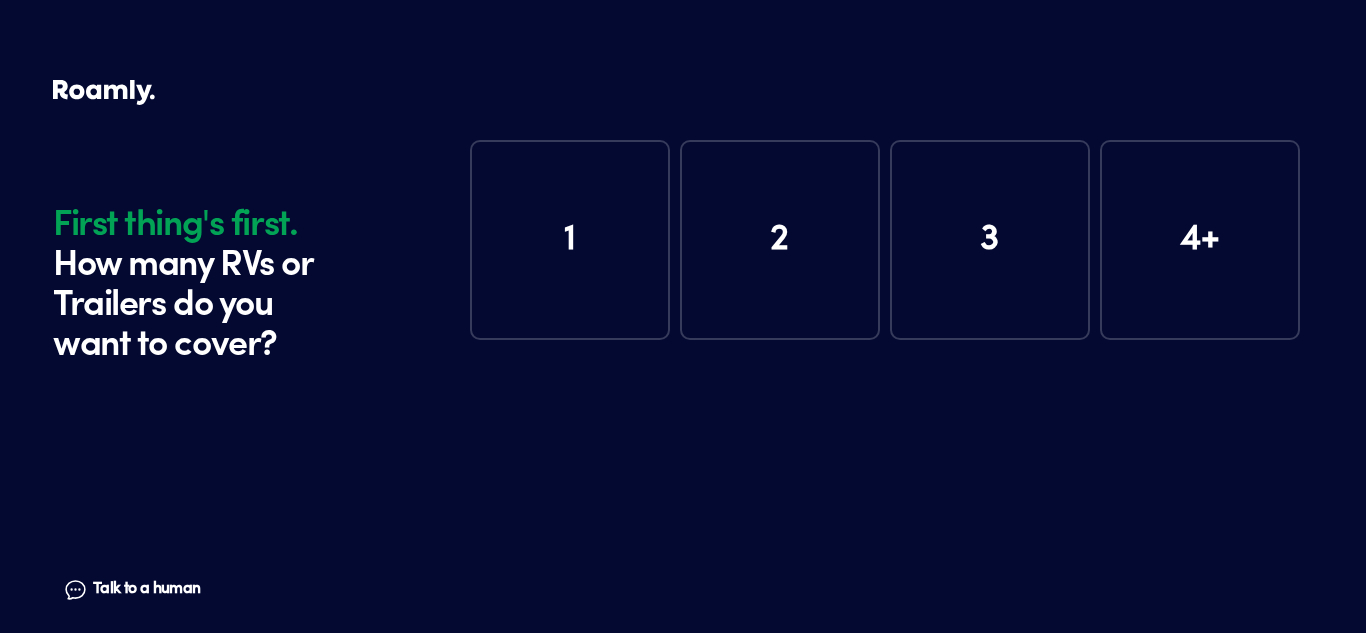 click on "1" at bounding box center [570, 240] 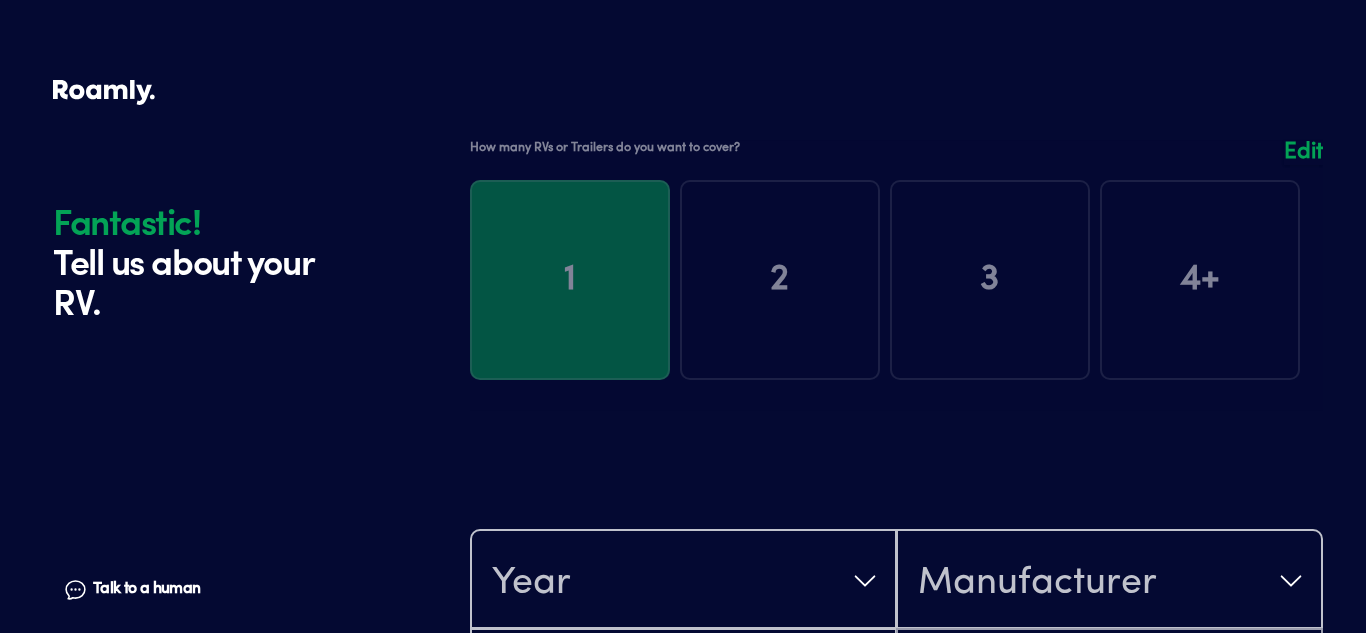 scroll, scrollTop: 390, scrollLeft: 0, axis: vertical 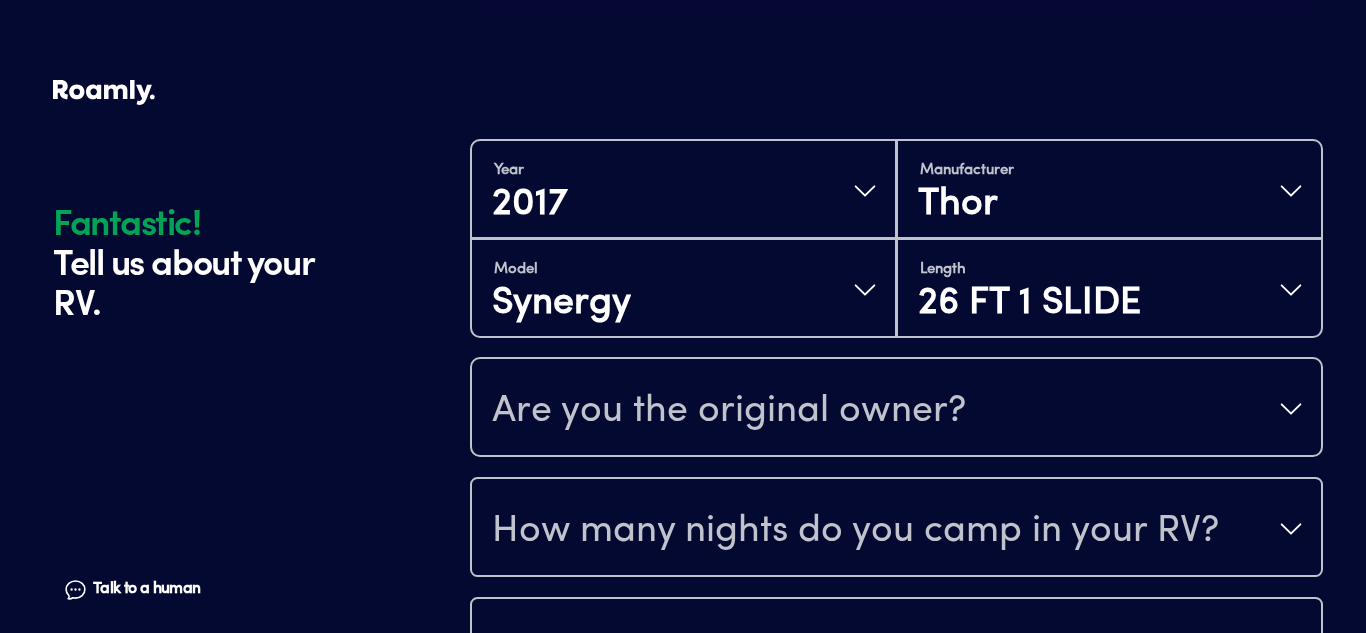 click on "Are you the original owner?" at bounding box center (896, 409) 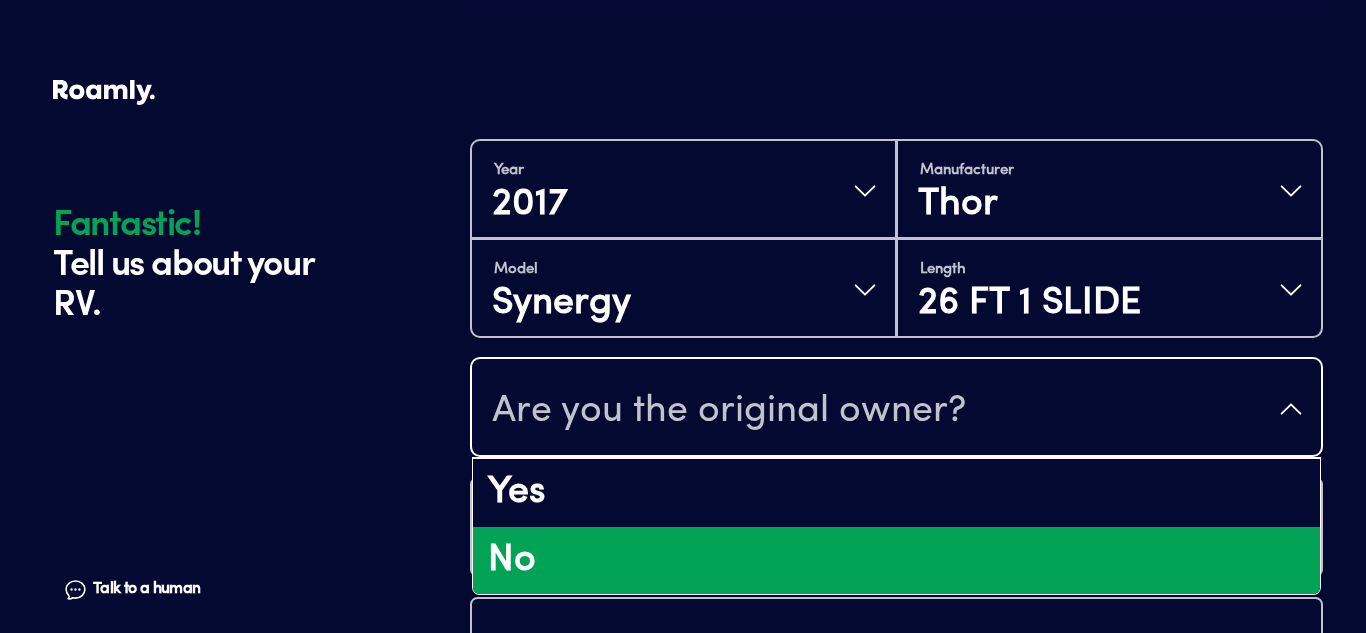 click on "No" at bounding box center (896, 561) 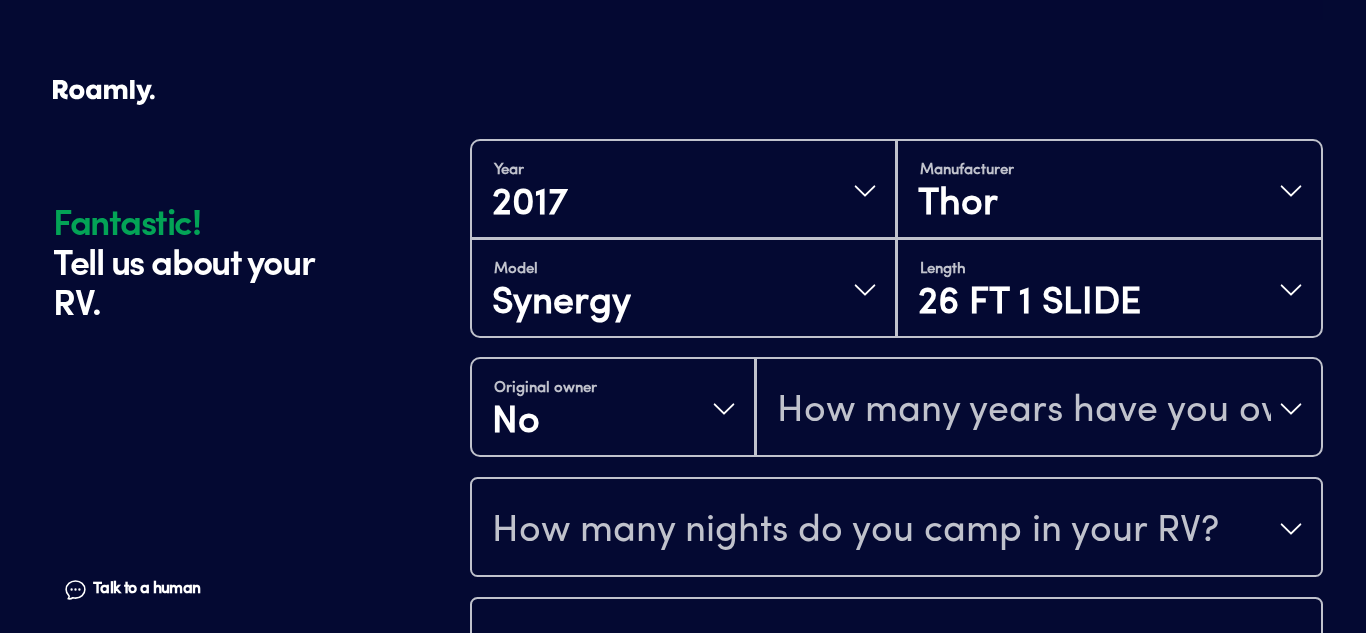 click on "How many years have you owned it?" at bounding box center [1024, 411] 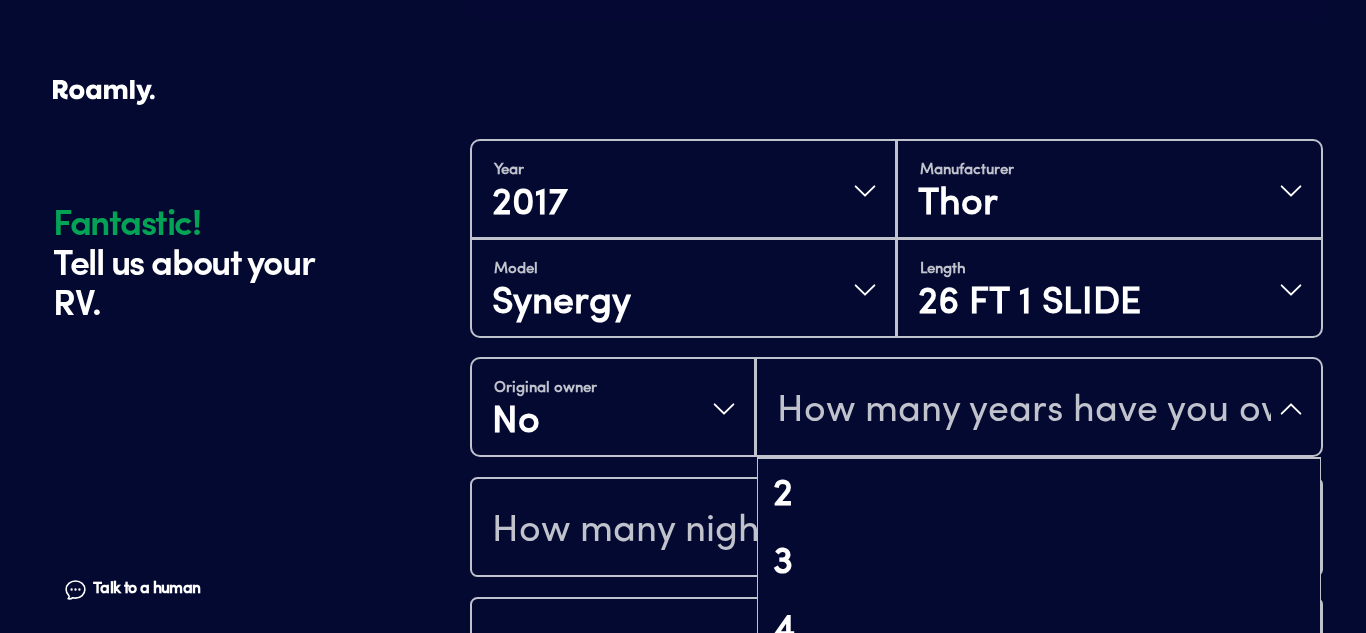 scroll, scrollTop: 136, scrollLeft: 0, axis: vertical 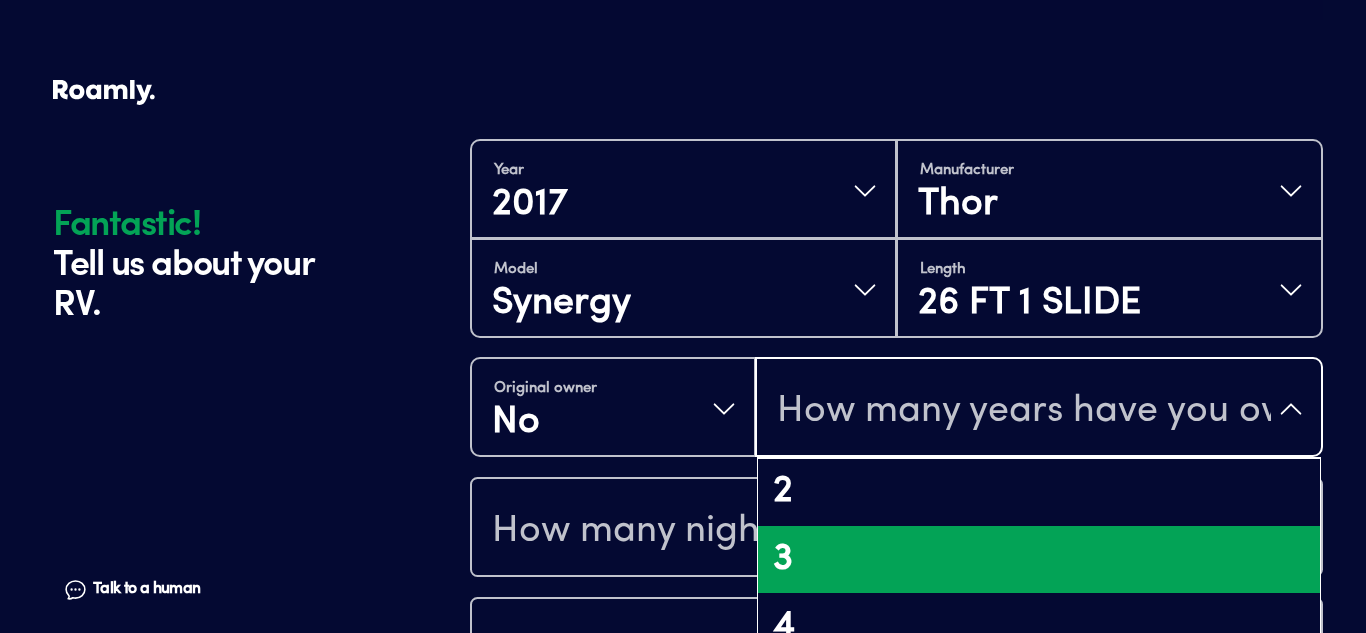 click on "3" at bounding box center [1039, 560] 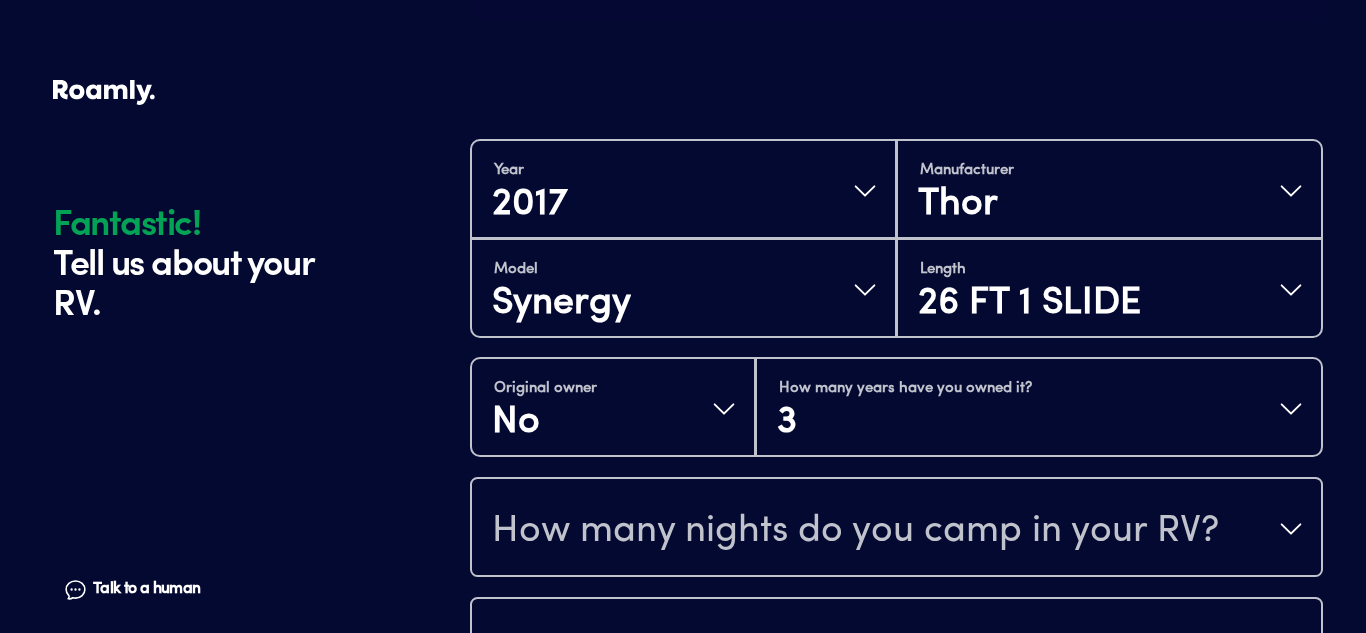 click on "How many nights do you camp in your RV?" at bounding box center [896, 529] 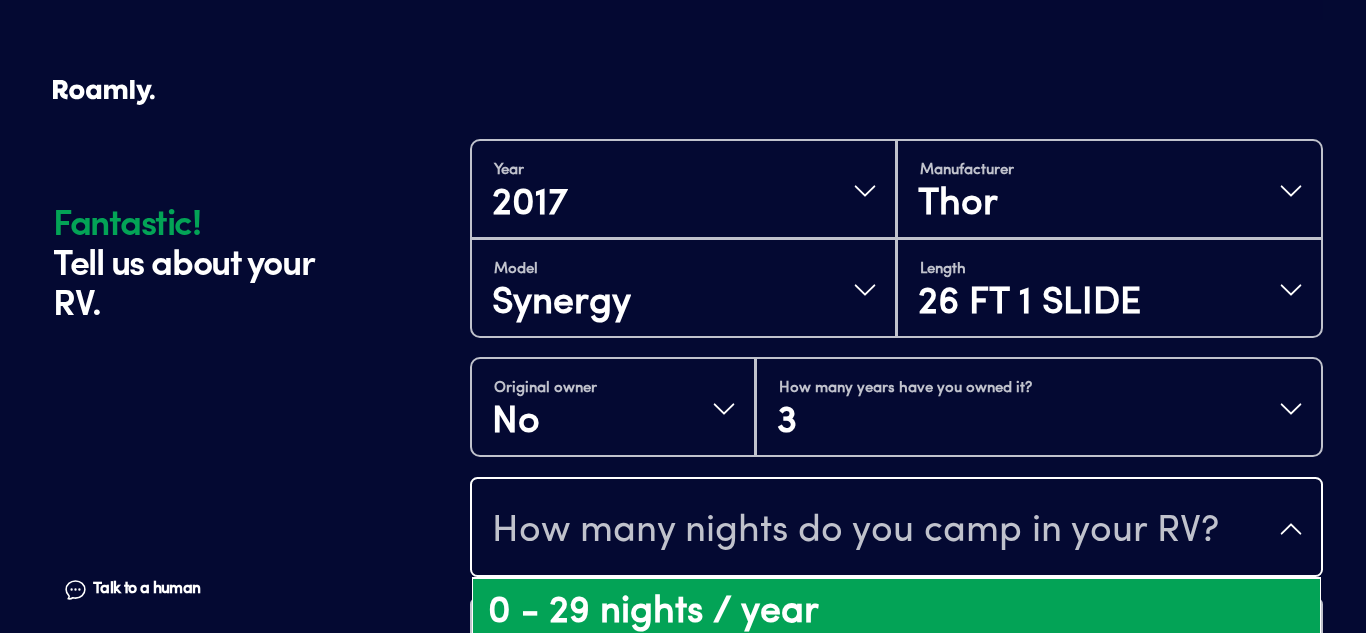 scroll, scrollTop: 404, scrollLeft: 0, axis: vertical 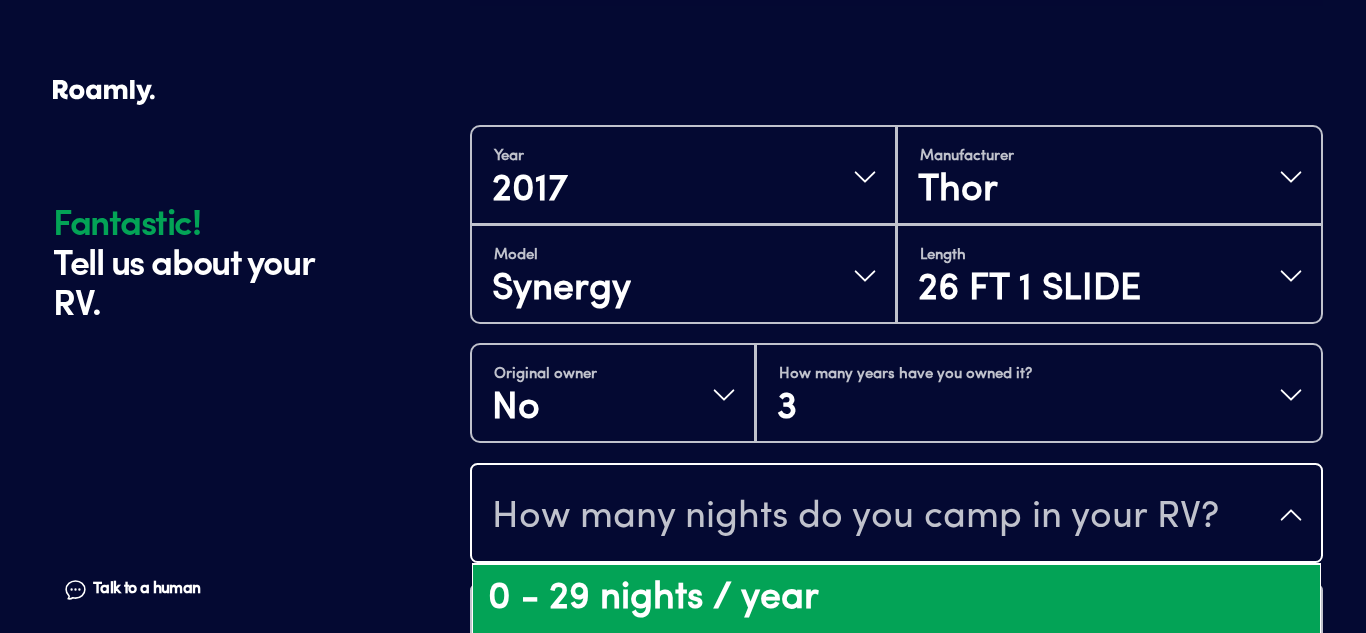 click on "0 - 29 nights / year" at bounding box center [896, 599] 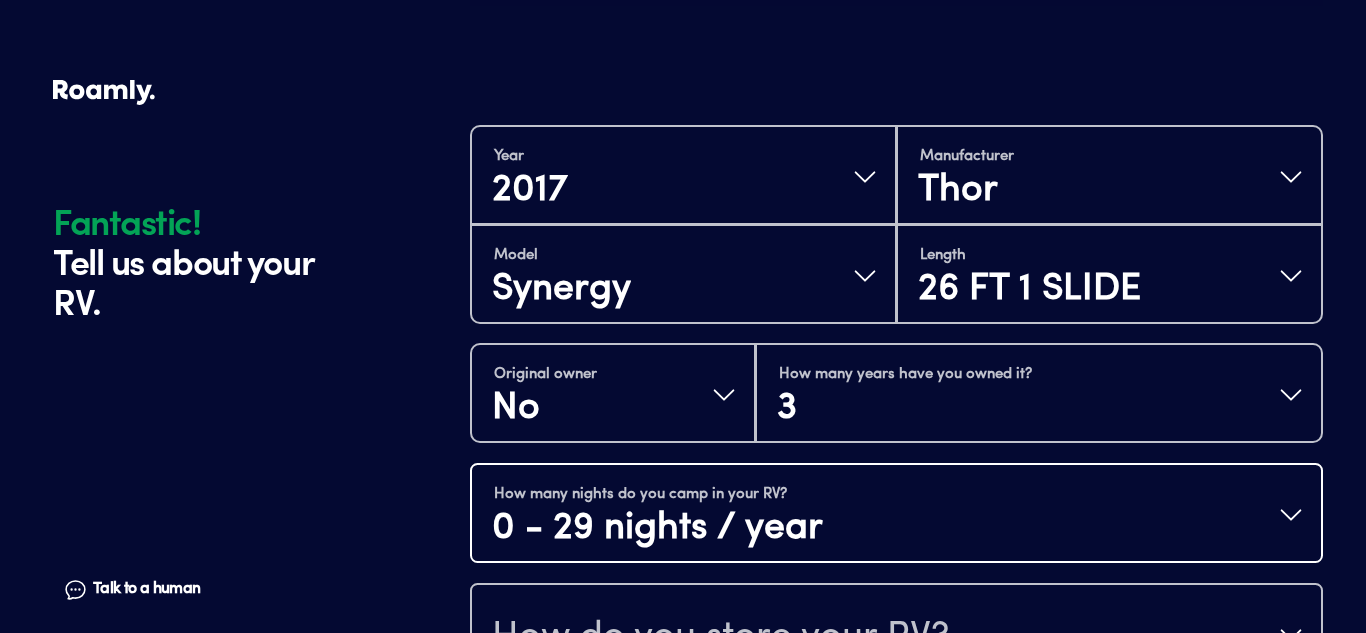 type 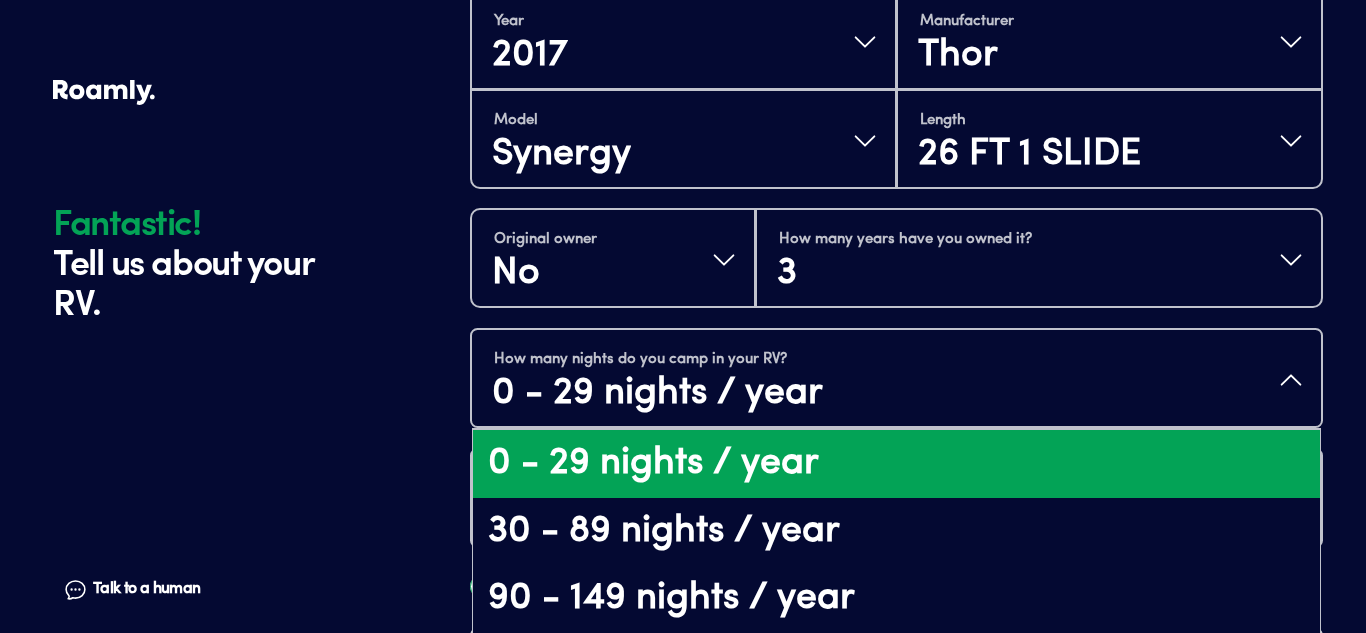 scroll, scrollTop: 606, scrollLeft: 0, axis: vertical 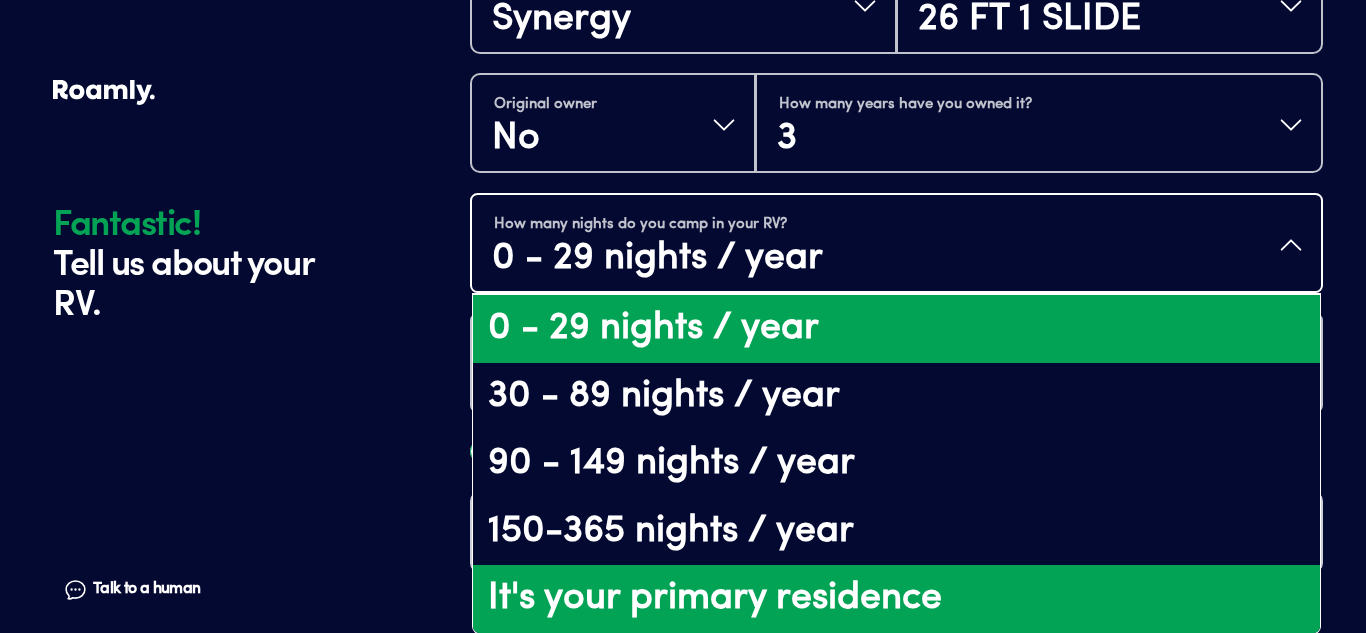 click on "How many nights do you camp in your RV? 0 - 29 nights / year" at bounding box center (896, 245) 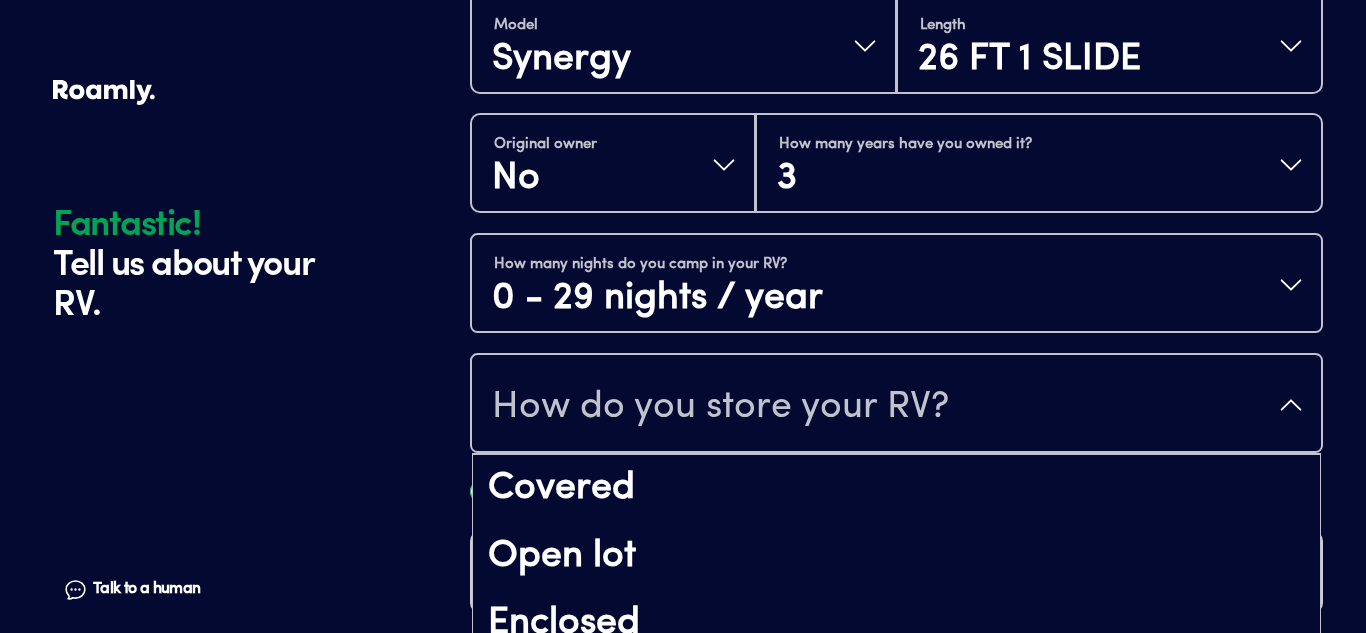 click on "How do you store your RV?" at bounding box center (896, 405) 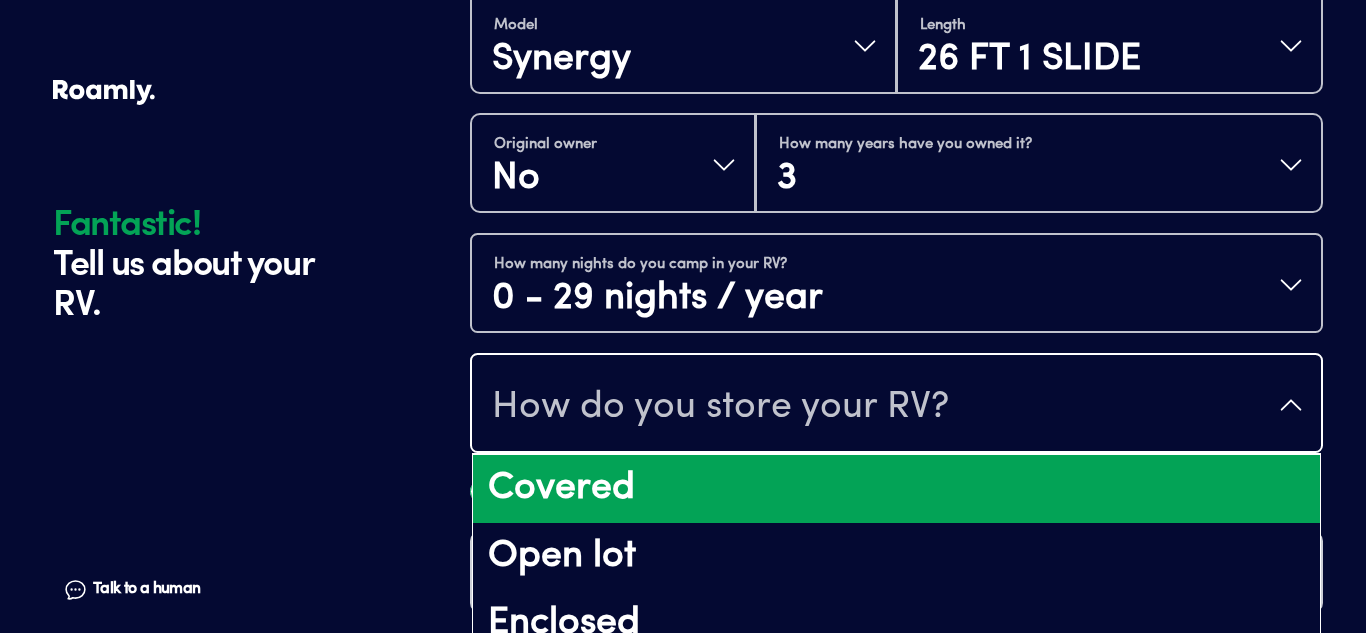 click on "Covered" at bounding box center (896, 489) 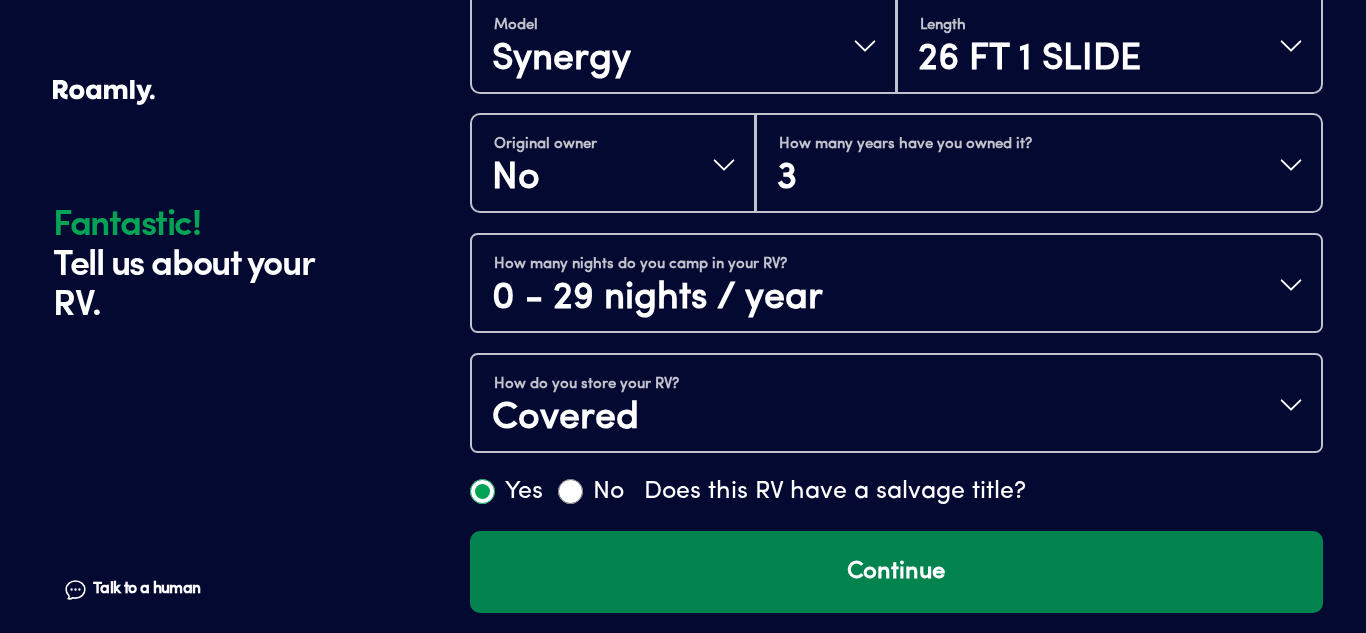 click on "Continue" at bounding box center (896, 572) 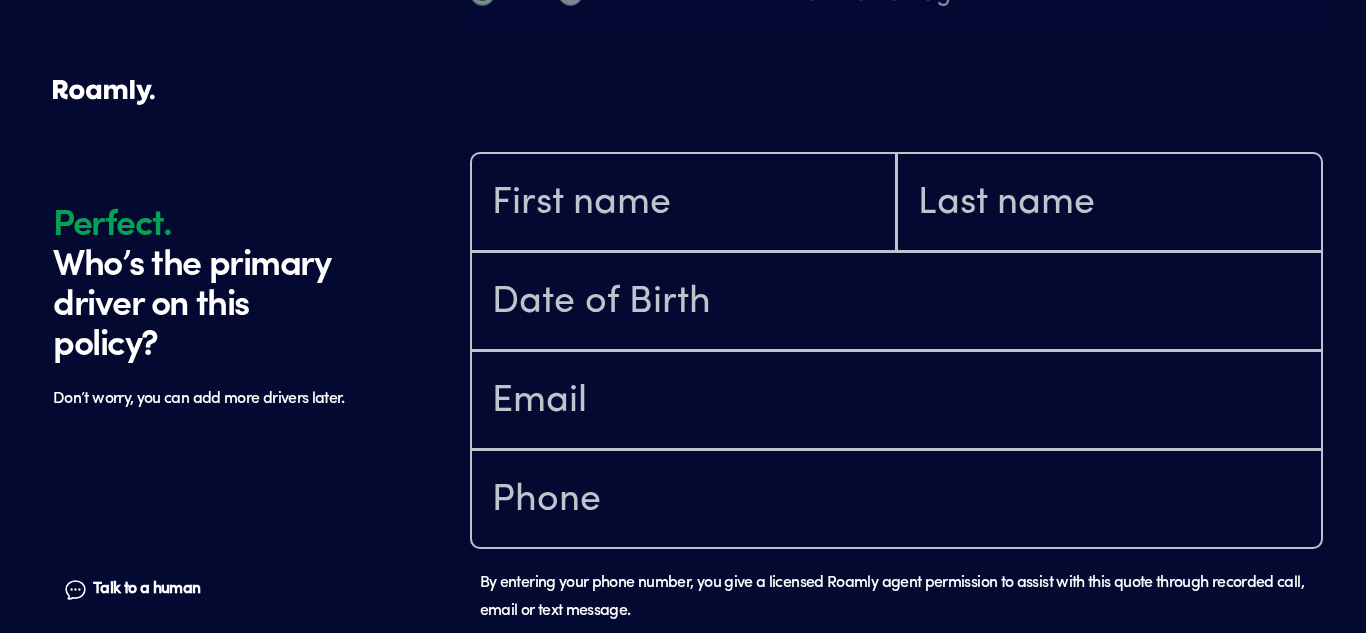 scroll, scrollTop: 1185, scrollLeft: 0, axis: vertical 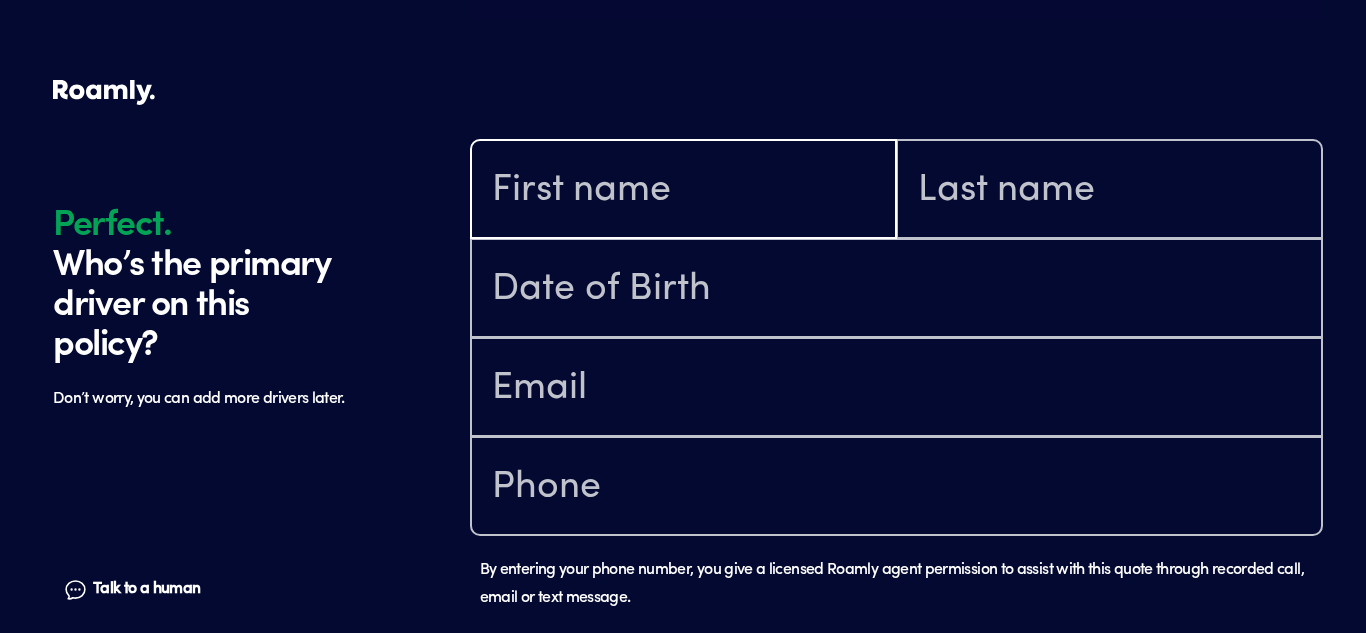 click at bounding box center (683, 191) 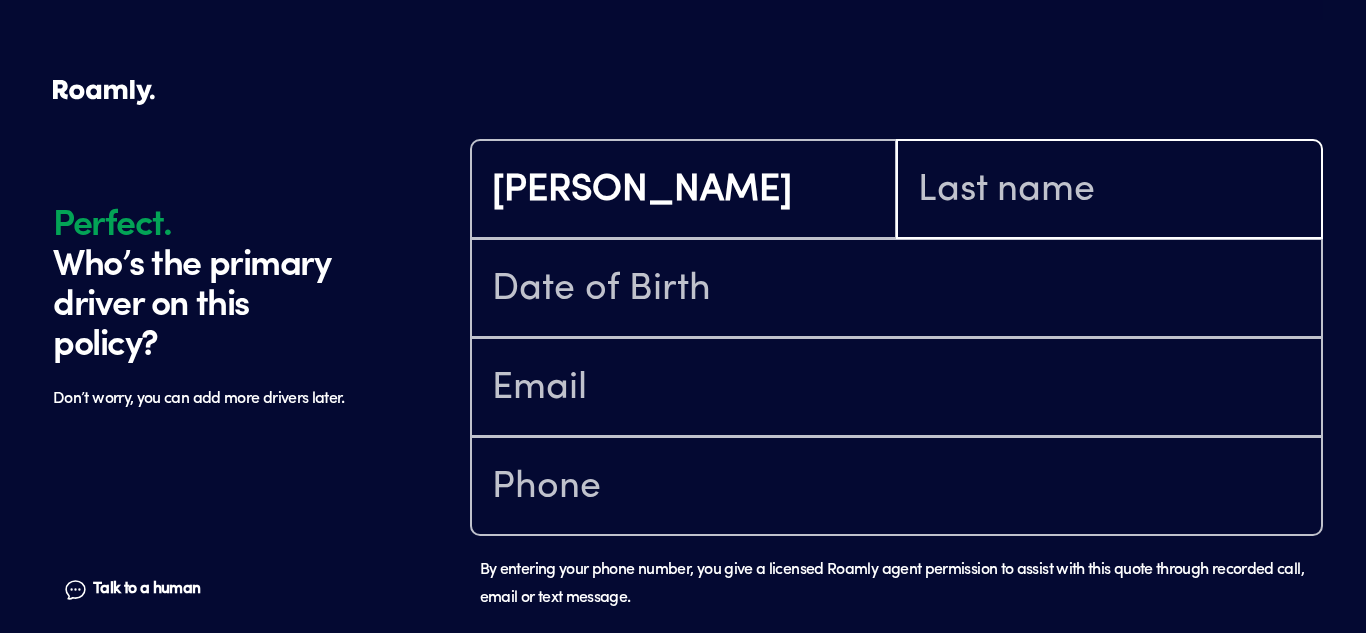 type on "[PERSON_NAME]" 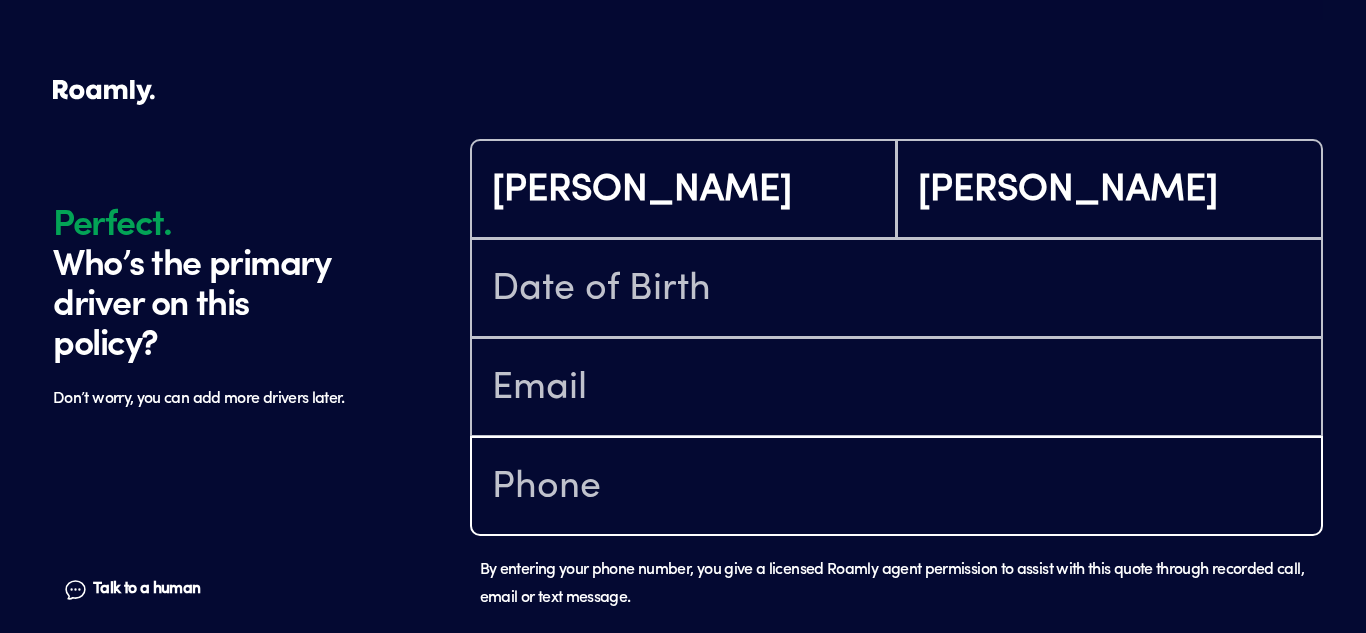 type on "[PHONE_NUMBER]" 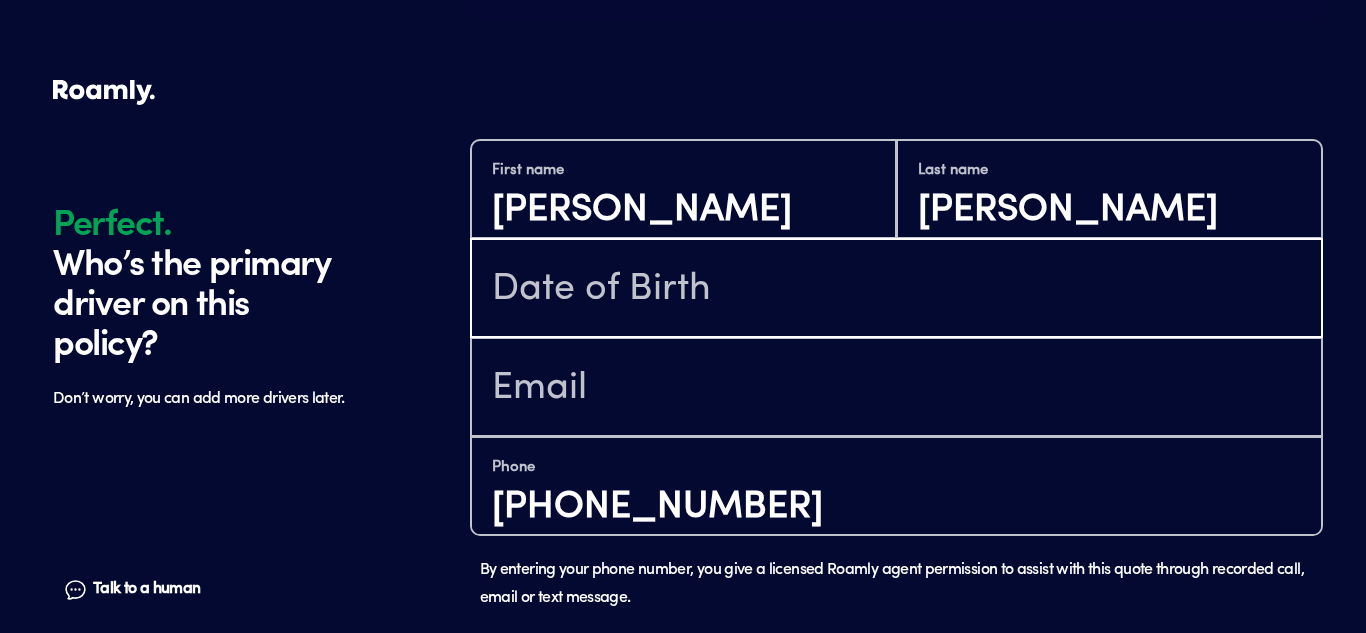 click at bounding box center [896, 290] 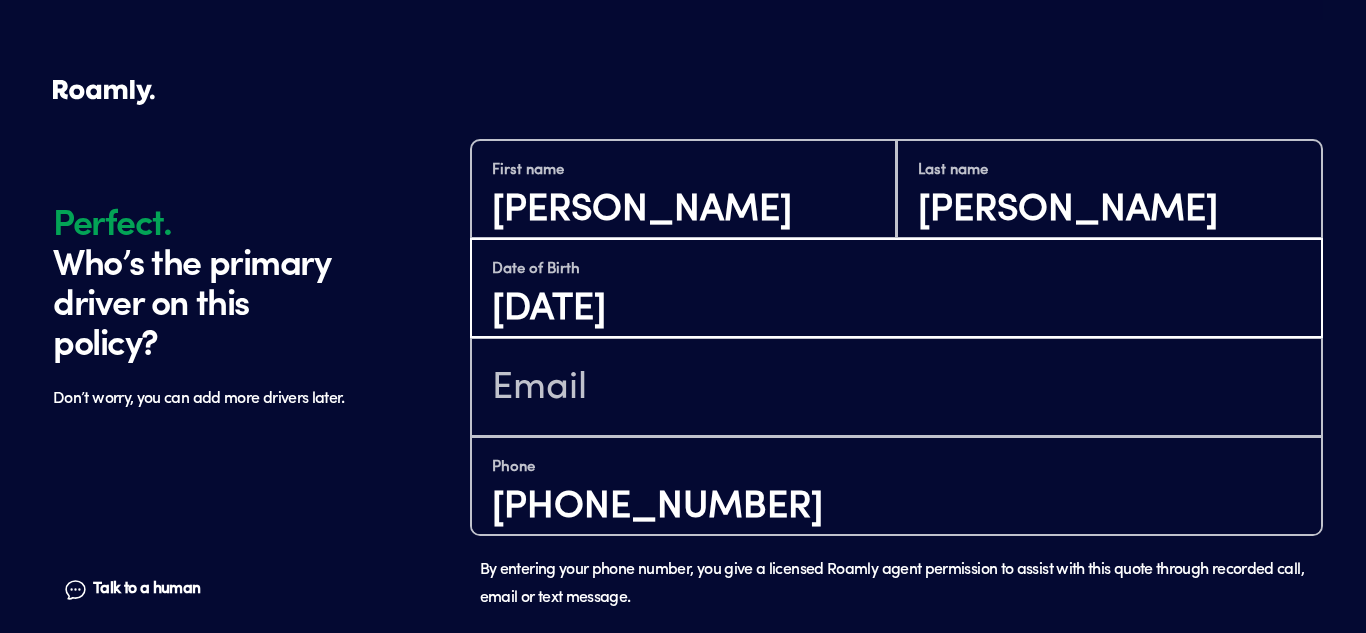 type on "[DATE]" 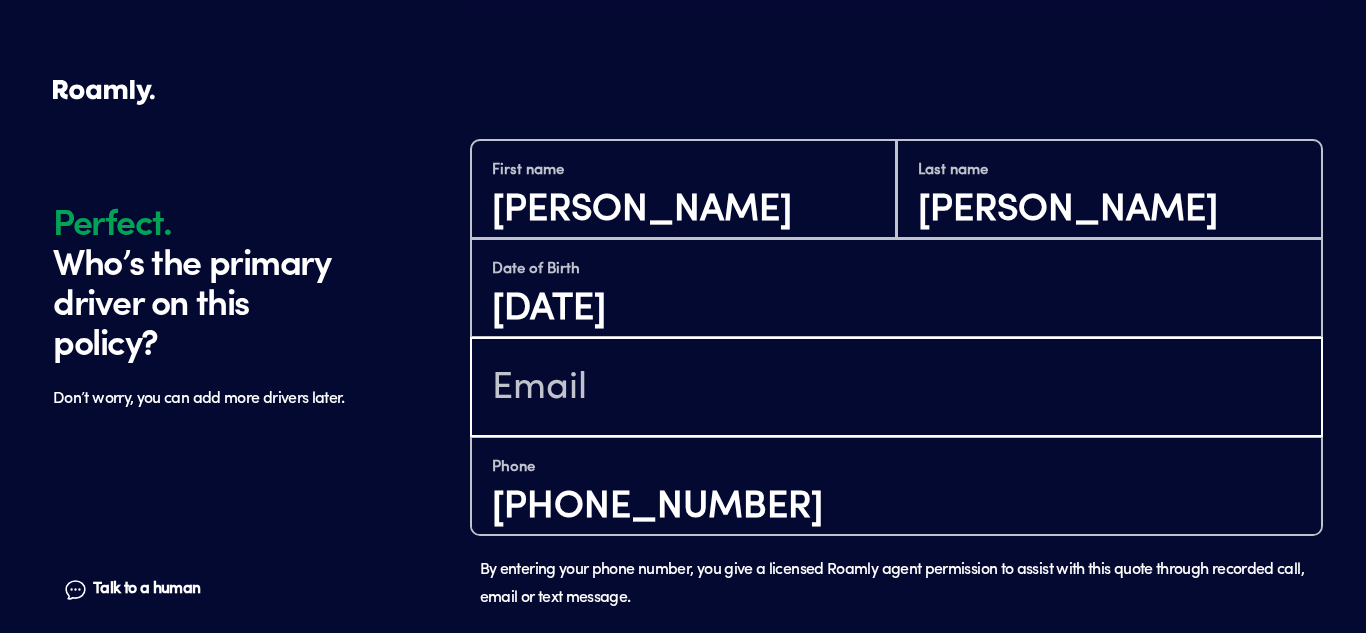 click at bounding box center [896, 389] 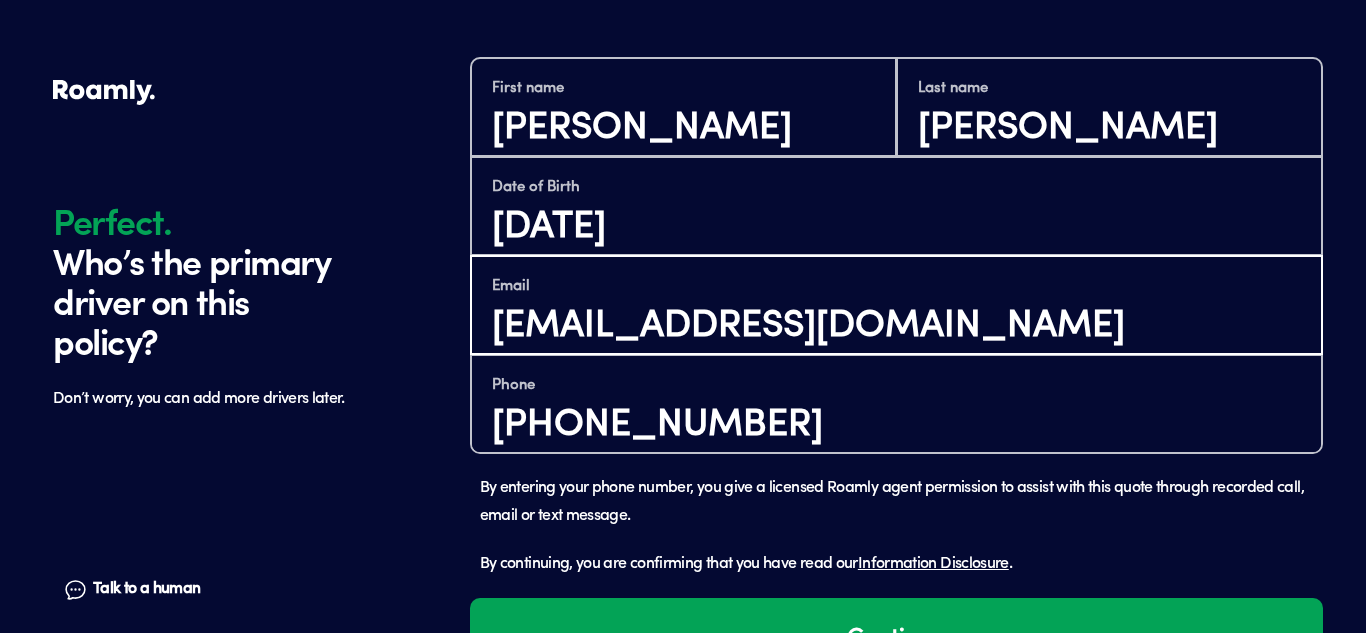 scroll, scrollTop: 1344, scrollLeft: 0, axis: vertical 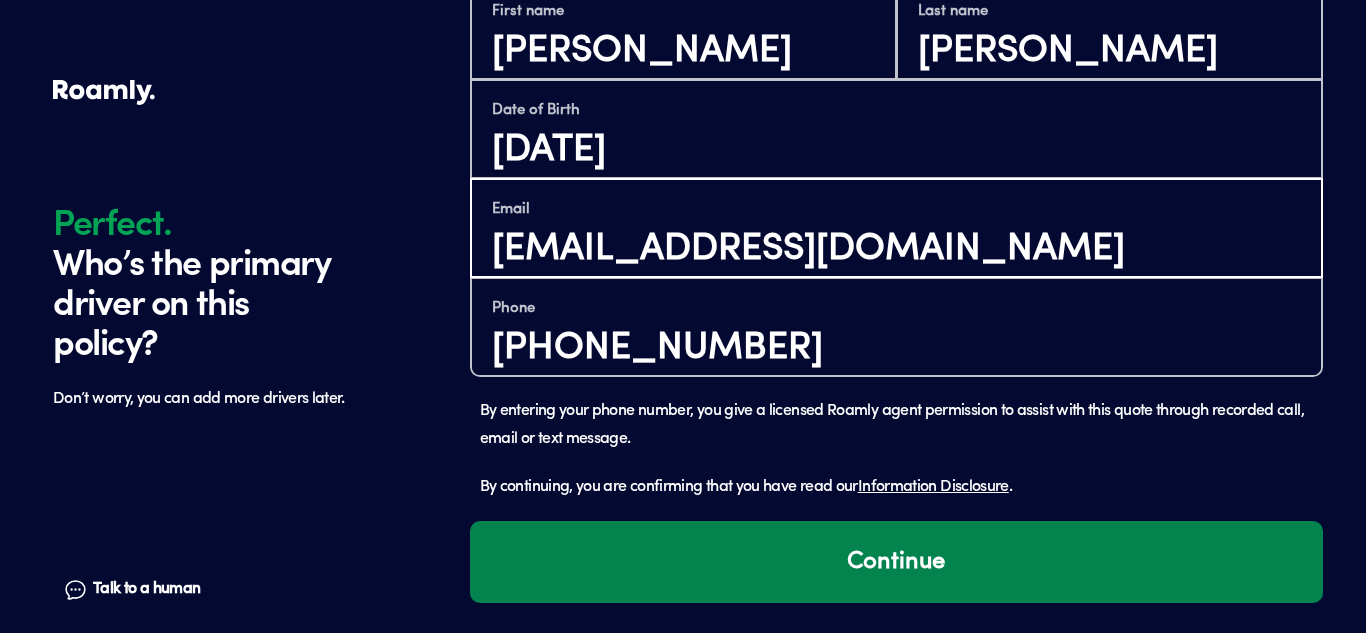 type on "[EMAIL_ADDRESS][DOMAIN_NAME]" 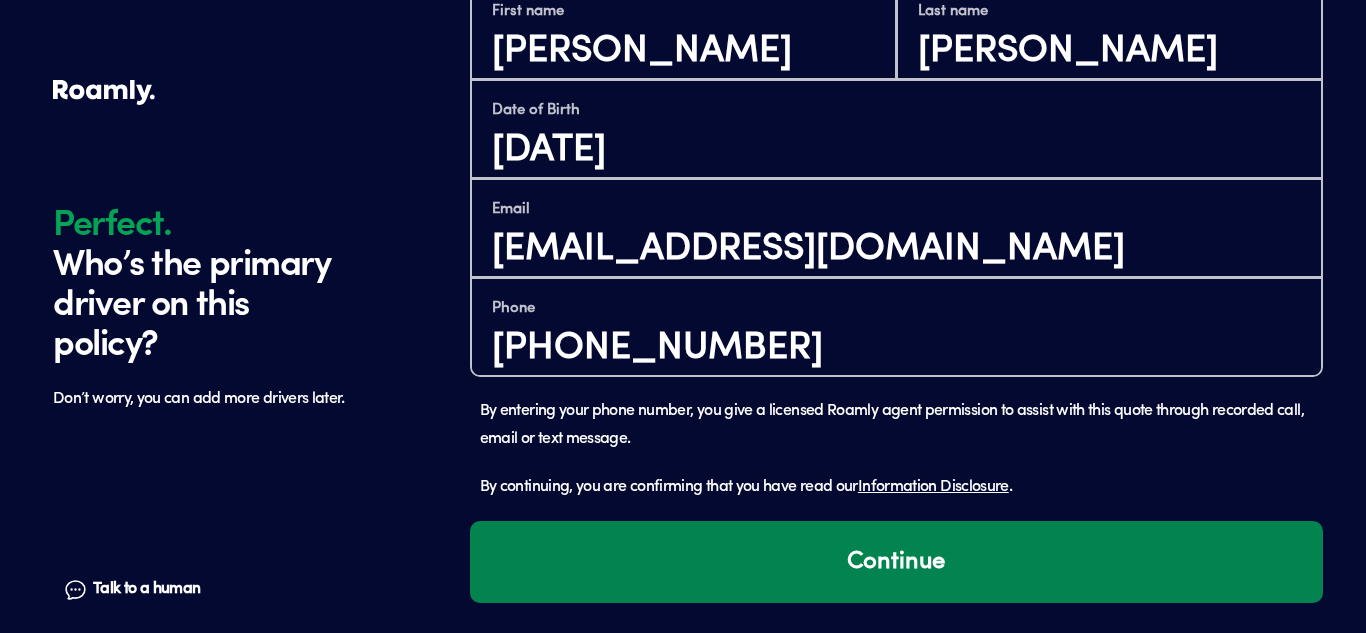 click on "Continue" at bounding box center (896, 562) 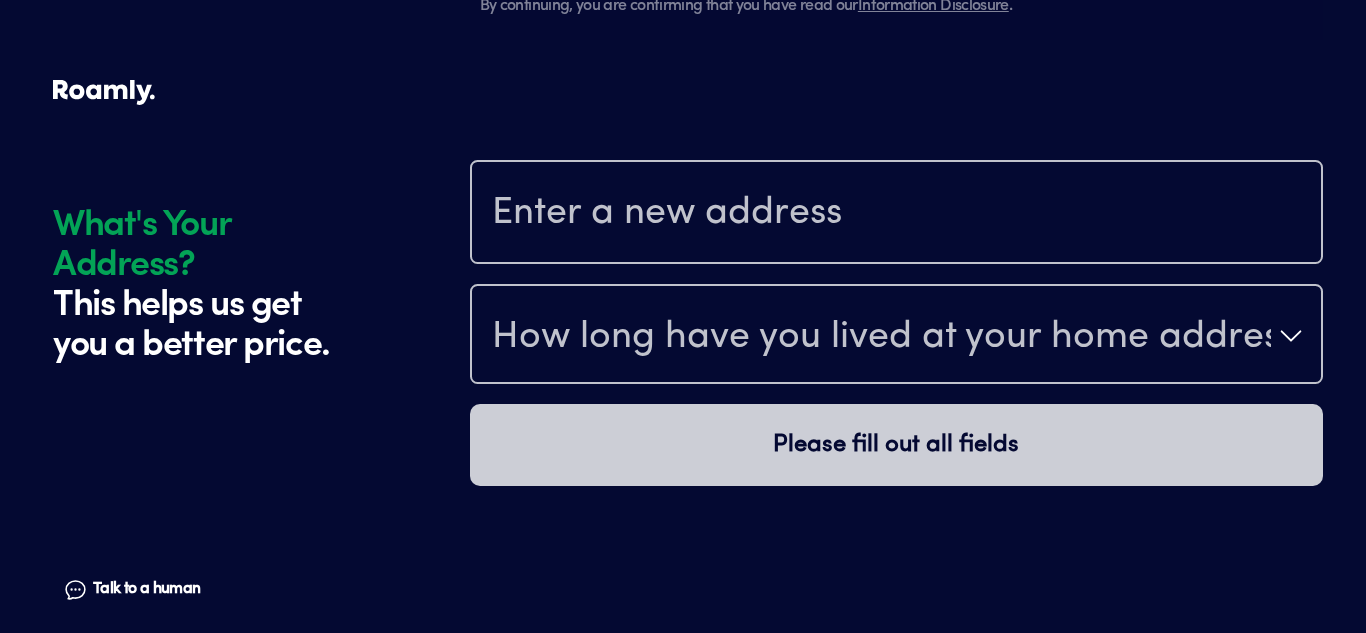 scroll, scrollTop: 1885, scrollLeft: 0, axis: vertical 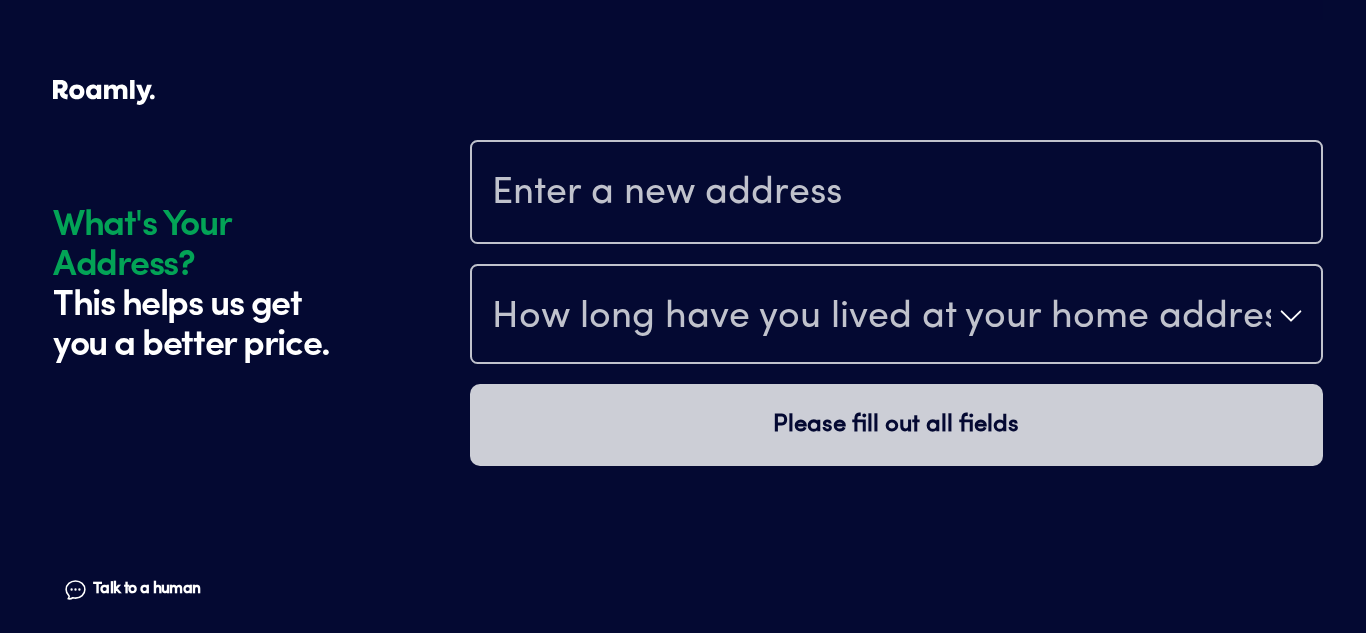 click at bounding box center (896, 194) 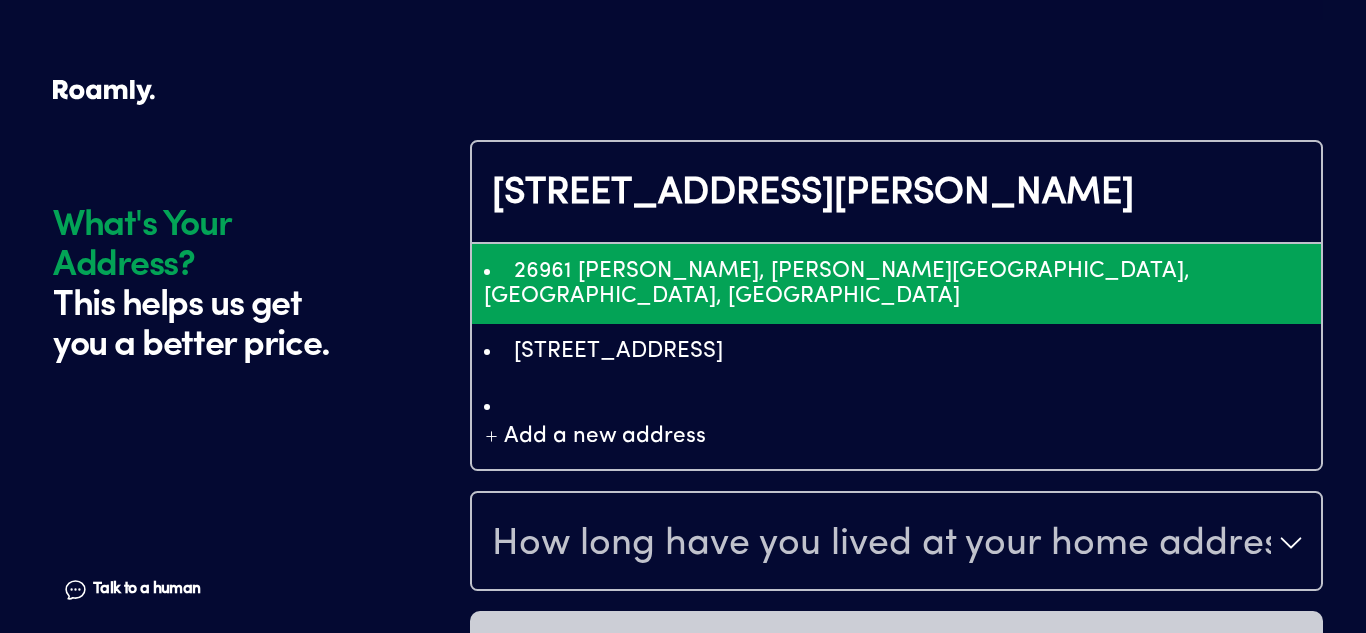 type on "ChIJCwt2LEqUMIgRsBNqeSqxyVk" 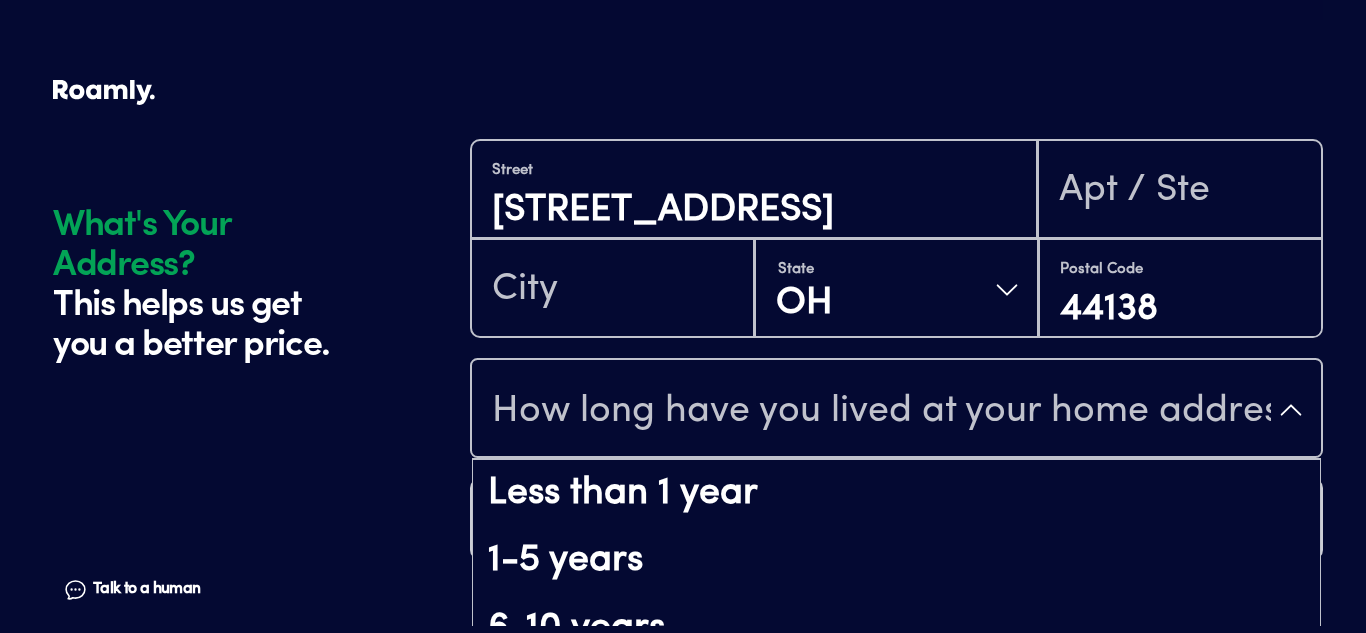 click on "How long have you lived at your home address?" at bounding box center [881, 412] 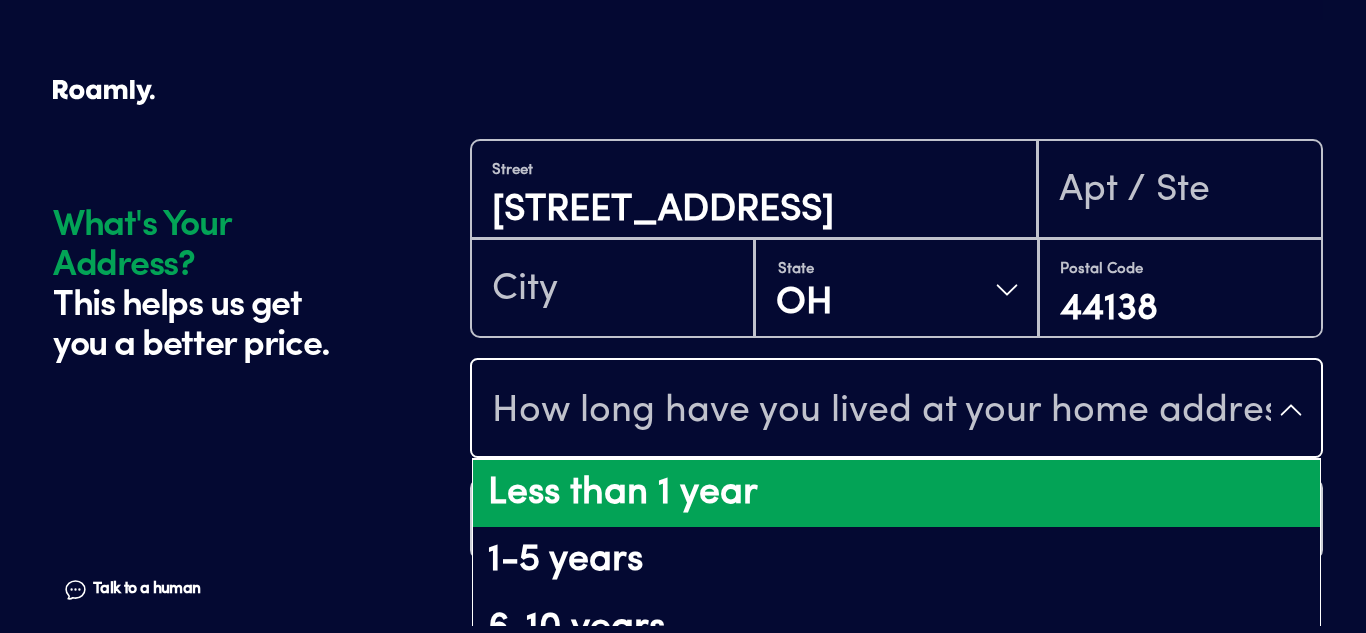 drag, startPoint x: 1365, startPoint y: 232, endPoint x: 1365, endPoint y: 340, distance: 108 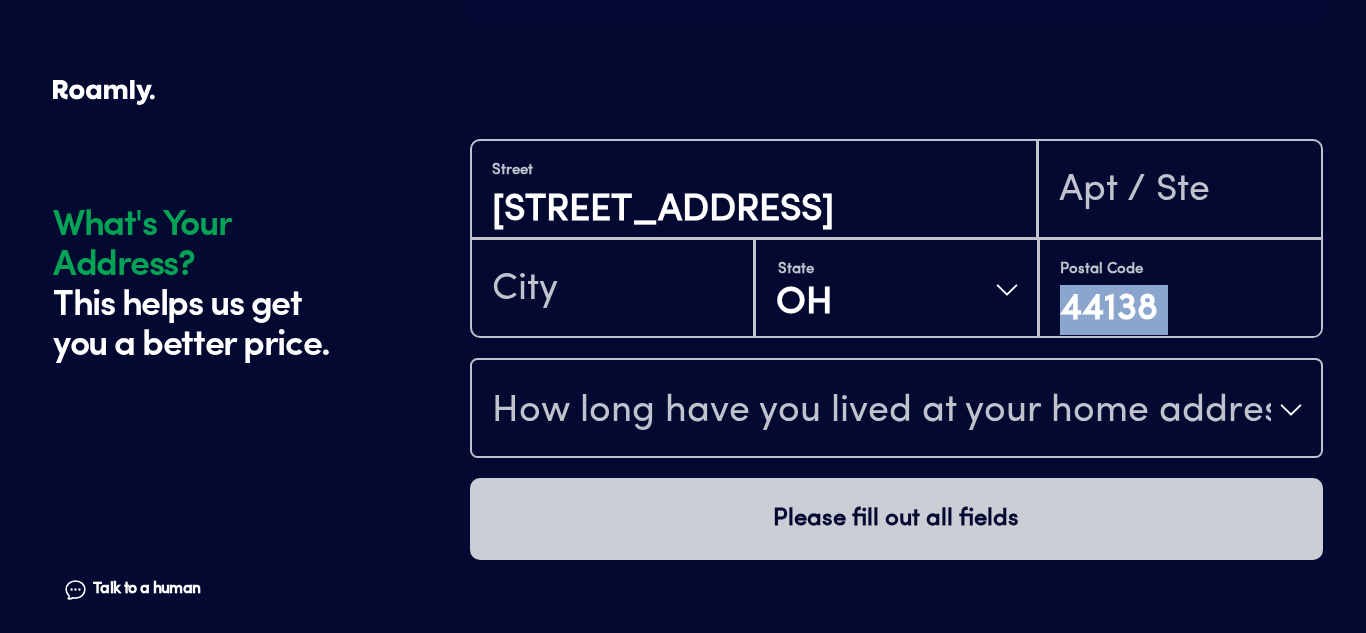 drag, startPoint x: 1365, startPoint y: 323, endPoint x: 1364, endPoint y: 409, distance: 86.00581 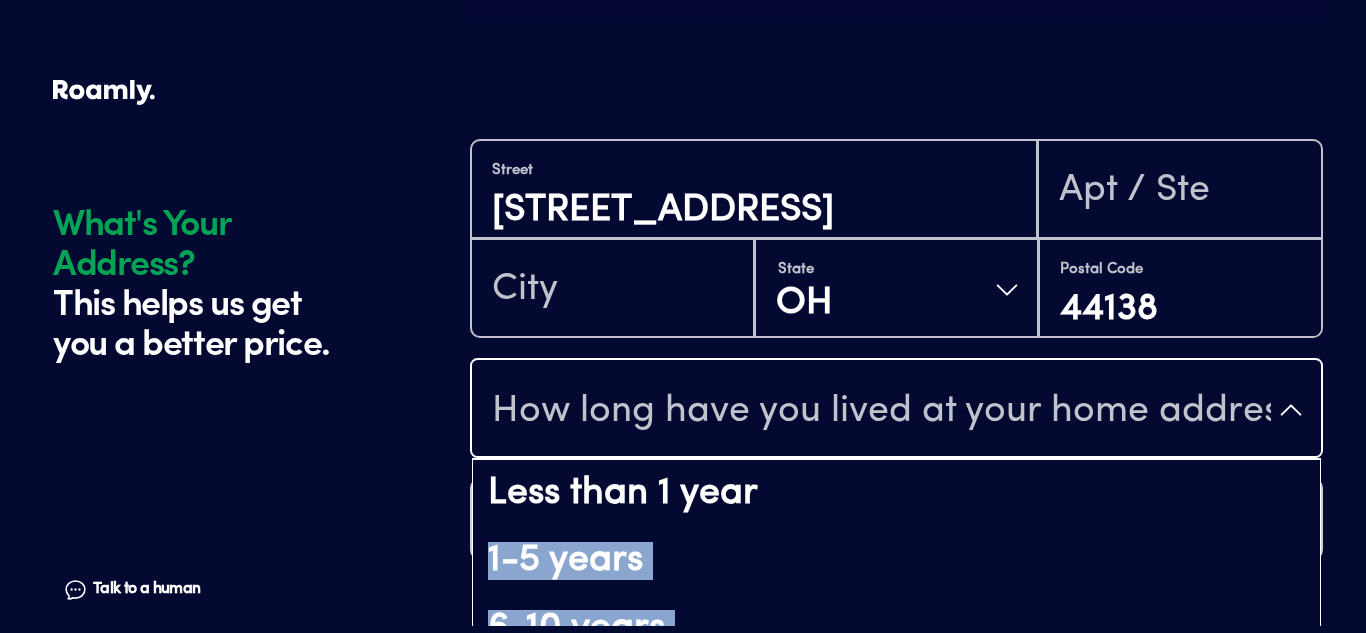 drag, startPoint x: 1319, startPoint y: 468, endPoint x: 1321, endPoint y: 487, distance: 19.104973 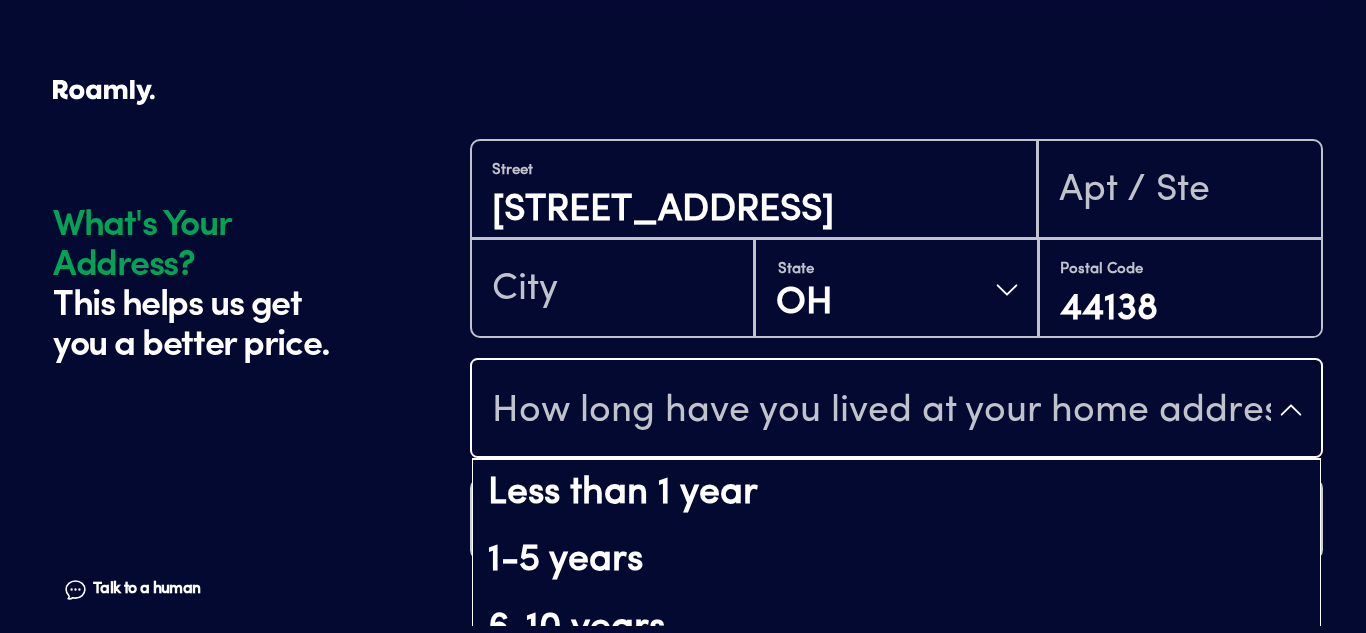 drag, startPoint x: 1365, startPoint y: 242, endPoint x: 1363, endPoint y: 355, distance: 113.0177 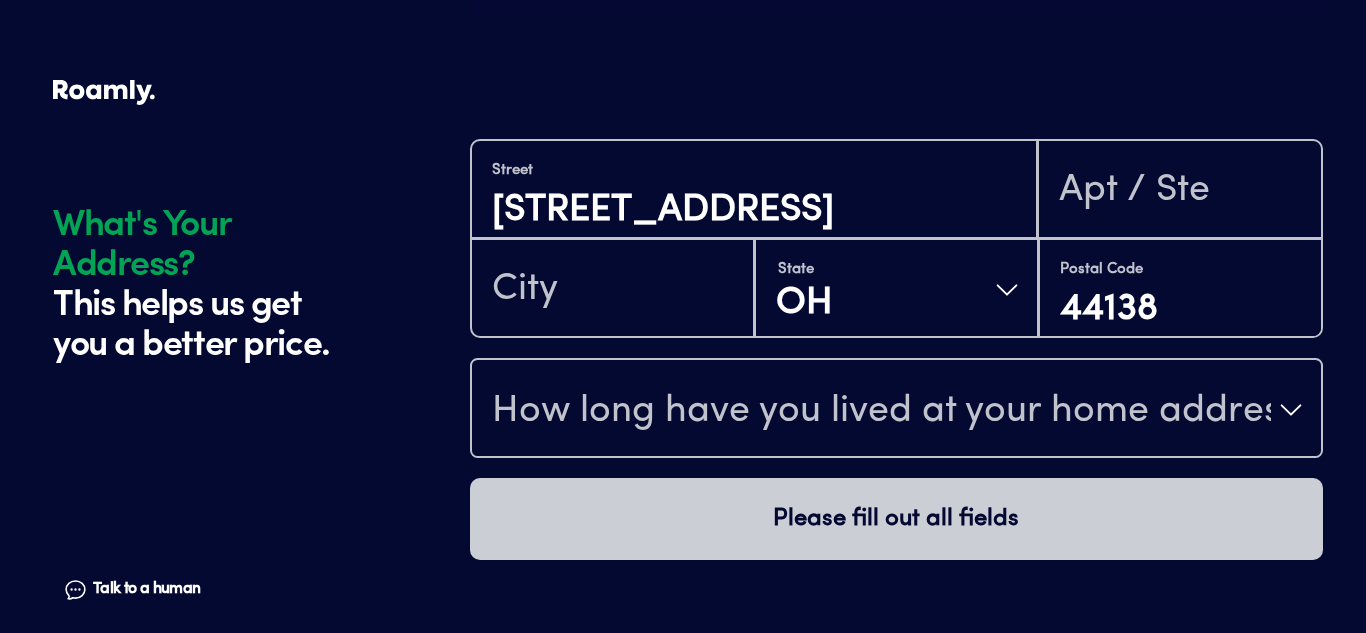 drag, startPoint x: 160, startPoint y: 461, endPoint x: 182, endPoint y: 484, distance: 31.827662 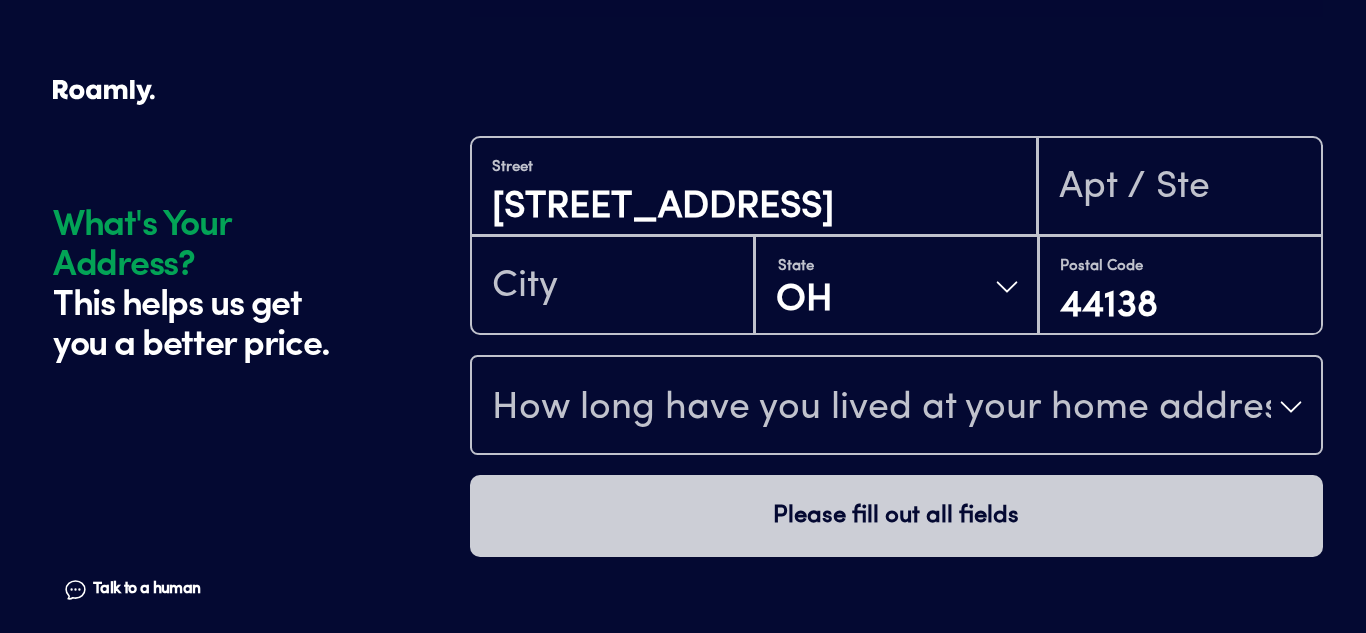 click on "How long have you lived at your home address?" at bounding box center [881, 409] 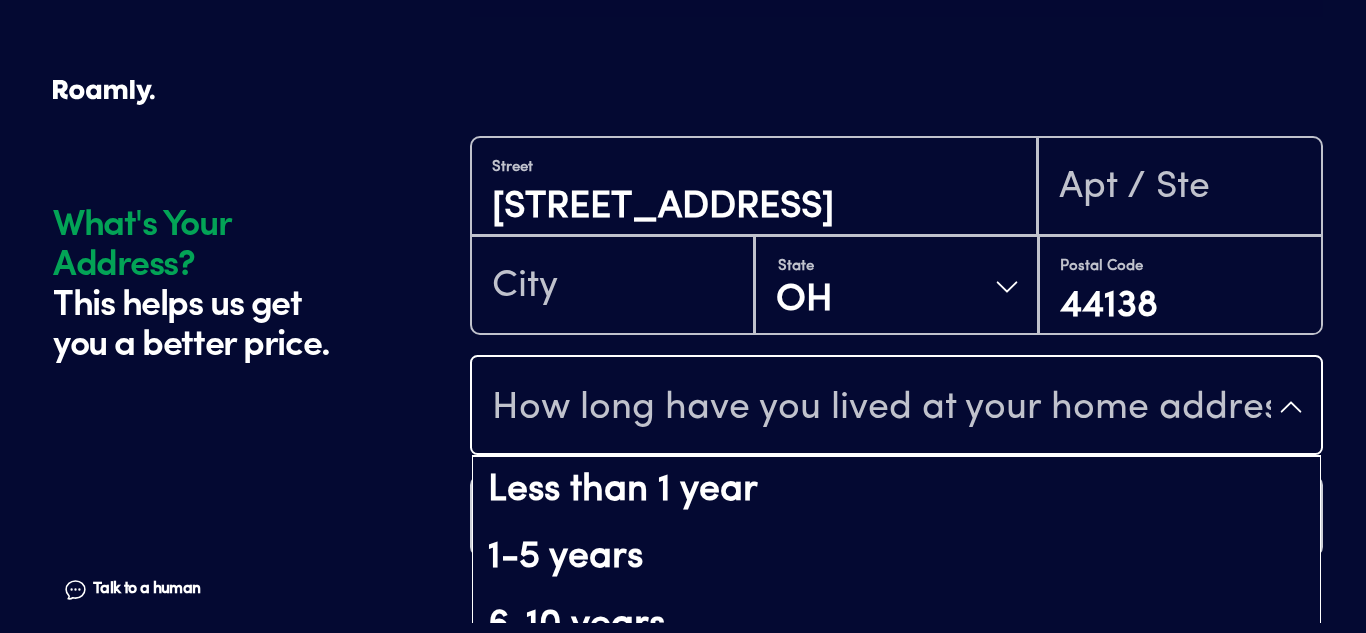 click on "What's Your Address? This helps us get you a better price. Talk to a human Chat 1 2 3 4+ Edit How many RVs or Trailers do you want to cover? Year [DATE] Manufacturer Thor Model Synergy Length 26 FT 1 SLIDE Original owner No How many years have you owned it? 3 How many nights do you camp in your RV? 0 - 29 nights / year How do you store your RV? Covered Yes No Does this RV have a salvage title? Edit Tell us about your RV. First name [PERSON_NAME] Last name [PERSON_NAME] Date of Birth [DEMOGRAPHIC_DATA] Email [EMAIL_ADDRESS][DOMAIN_NAME] Phone [PHONE_NUMBER] By entering your phone number, you give a licensed Roamly agent permission to assist with this quote through recorded call, email or text message. By continuing, you are confirming that you have read our  Information Disclosure . Edit Who’s the primary driver on this policy? What's Your Address? This helps us get you a better price. Talk to a human Chat Street [GEOGRAPHIC_DATA][US_STATE] Postal Code 44138 How long have you lived at your home address? Less than 1 year 1-5 years 6-10 years" at bounding box center (683, -628) 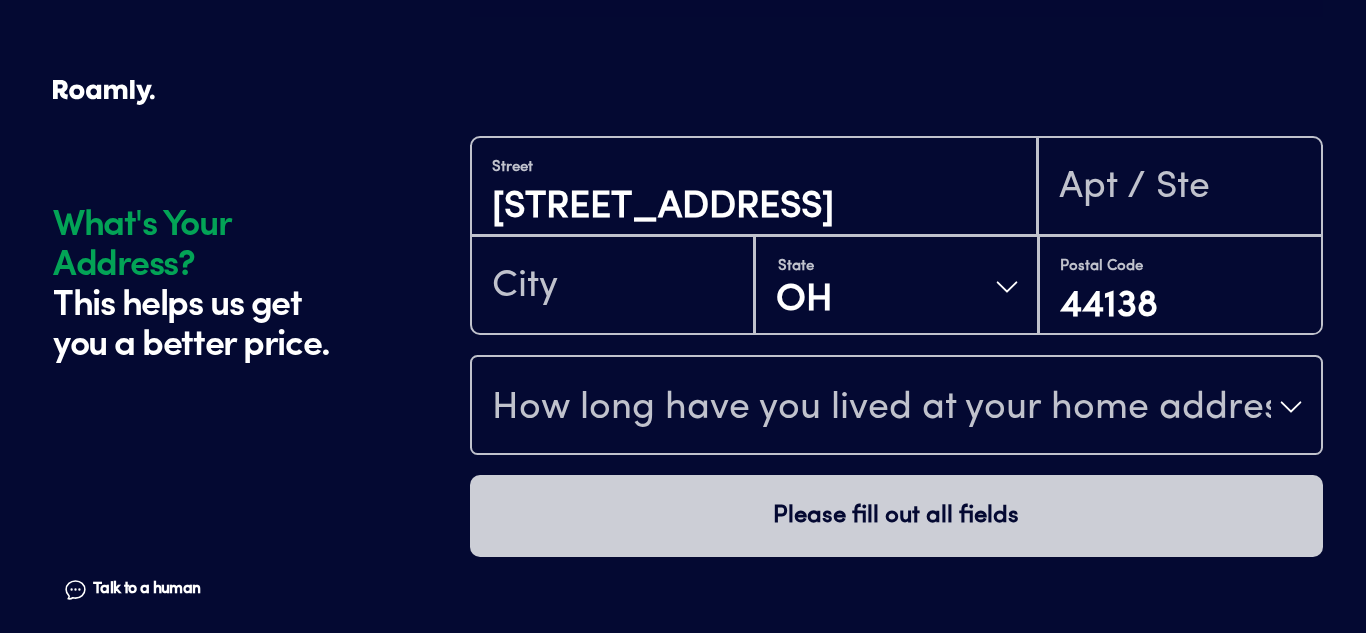 drag, startPoint x: 1325, startPoint y: 488, endPoint x: 1335, endPoint y: 525, distance: 38.327538 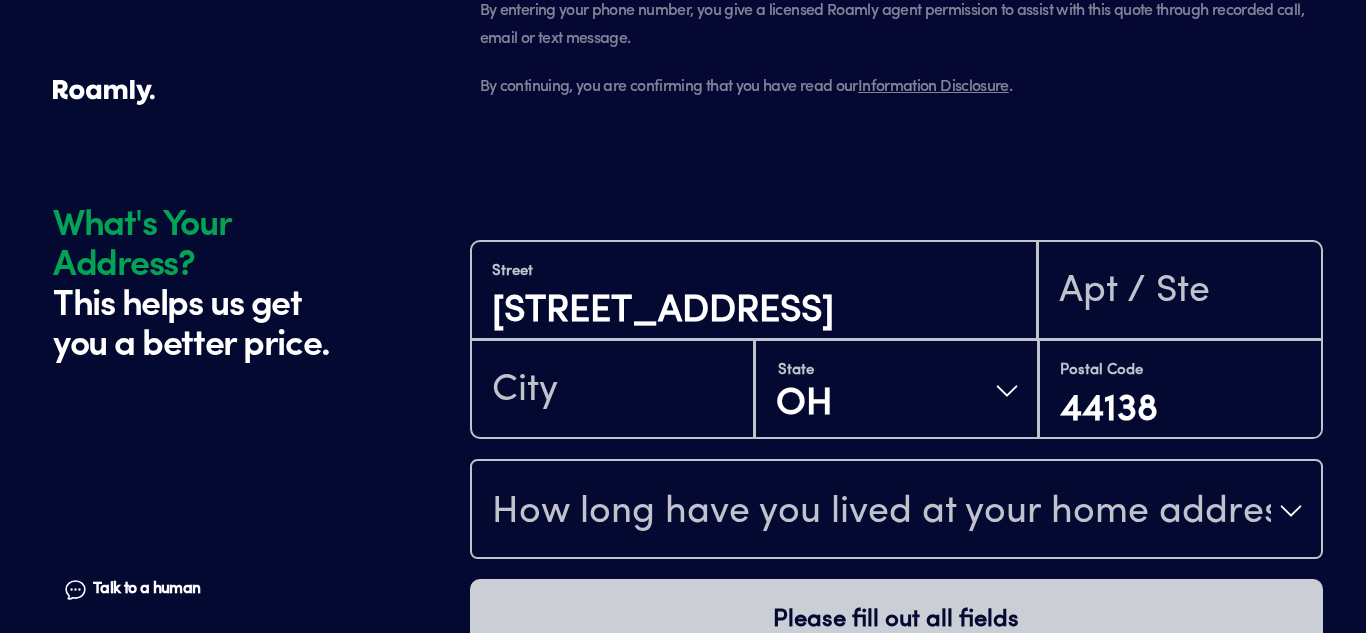 scroll, scrollTop: 1888, scrollLeft: 0, axis: vertical 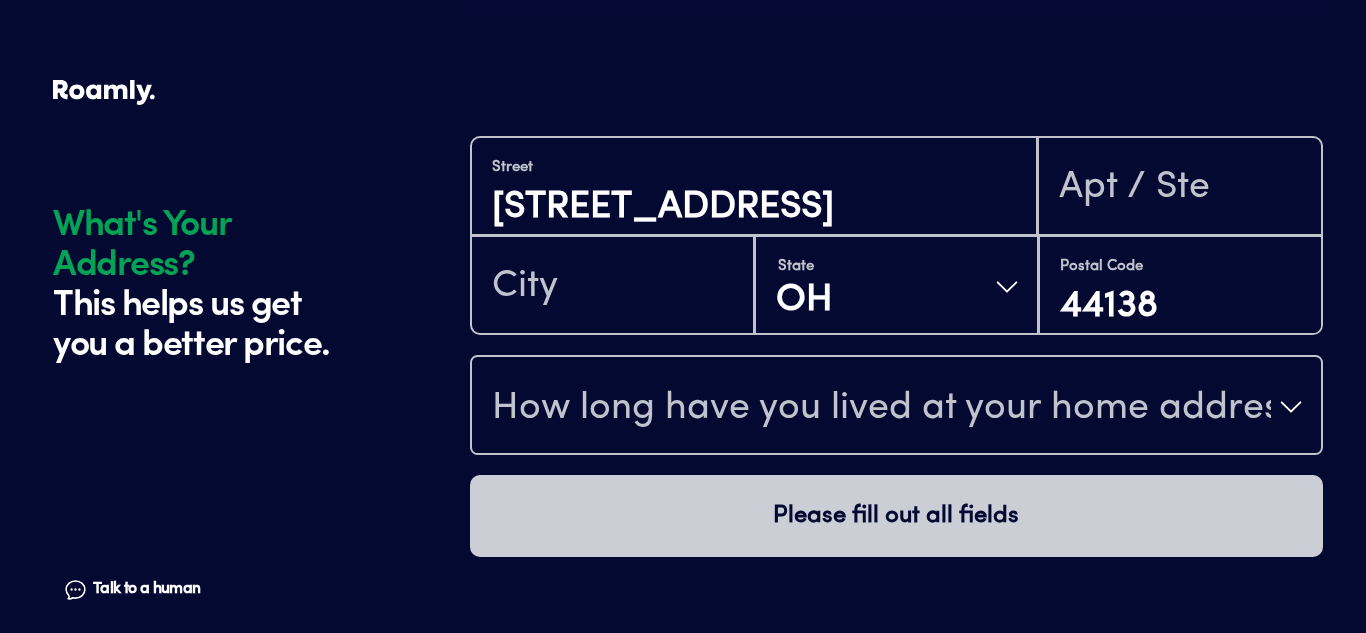 click on "How long have you lived at your home address?" at bounding box center (881, 409) 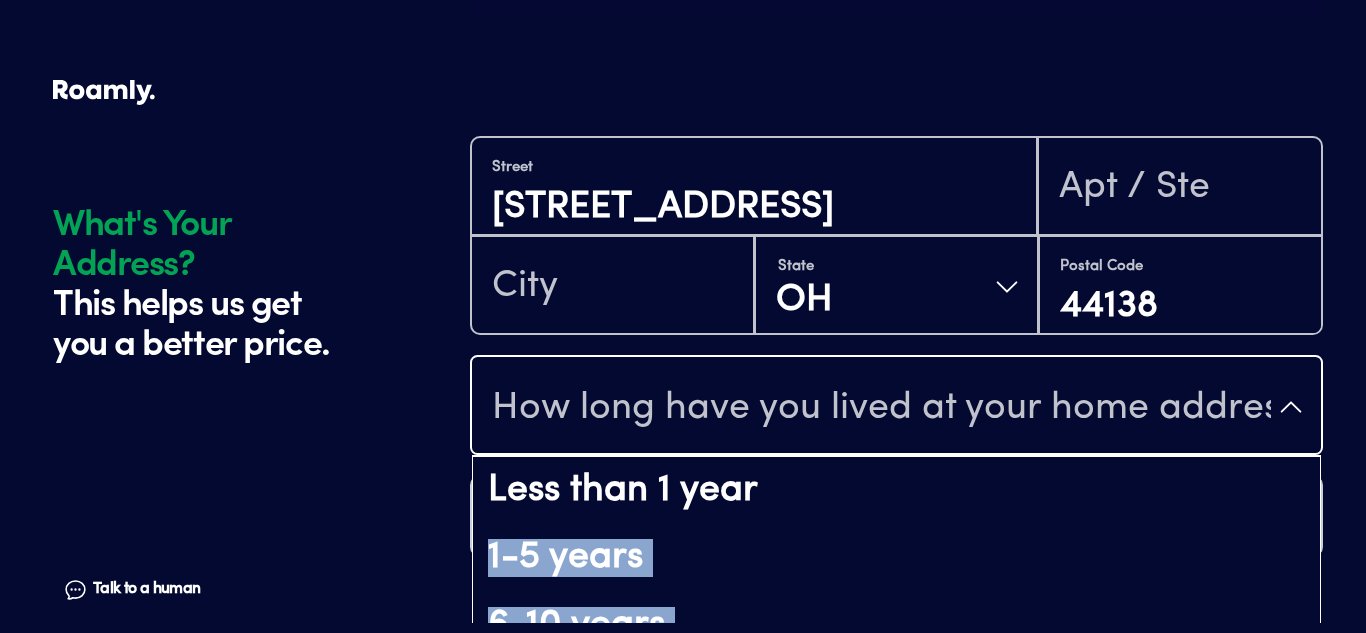 drag, startPoint x: 1318, startPoint y: 456, endPoint x: 1337, endPoint y: 559, distance: 104.73777 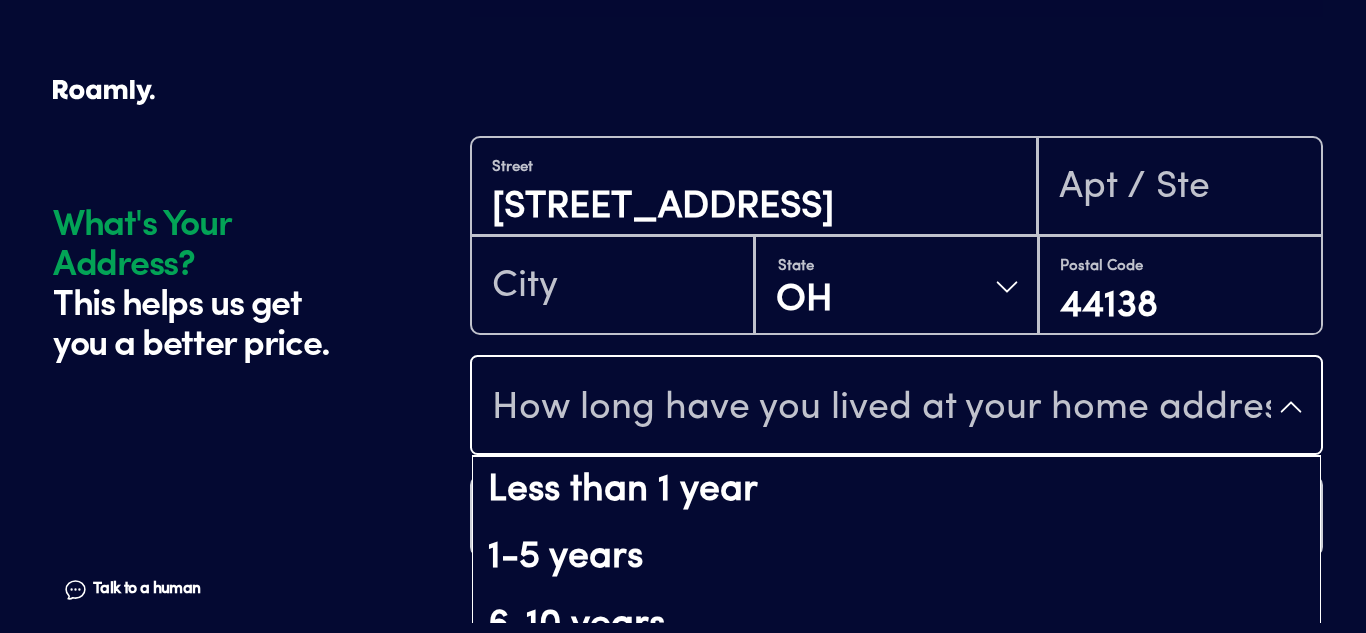 drag, startPoint x: 1365, startPoint y: 123, endPoint x: 1365, endPoint y: 219, distance: 96 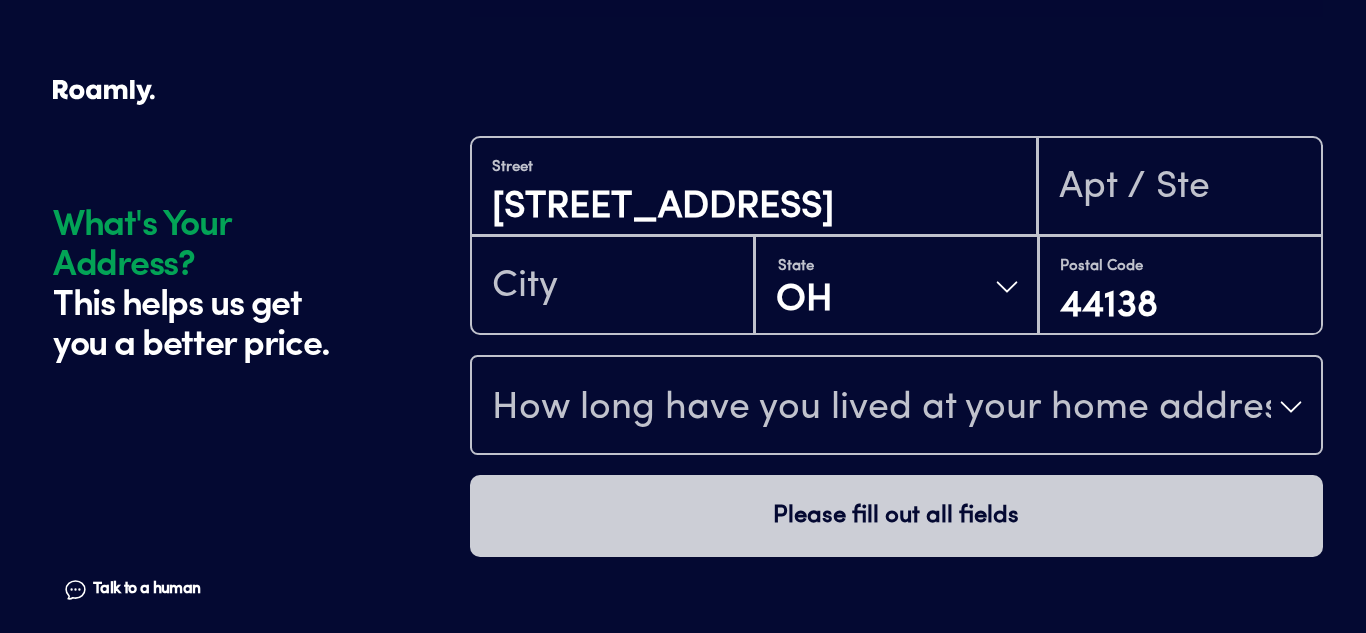 click on "How long have you lived at your home address?" at bounding box center [881, 409] 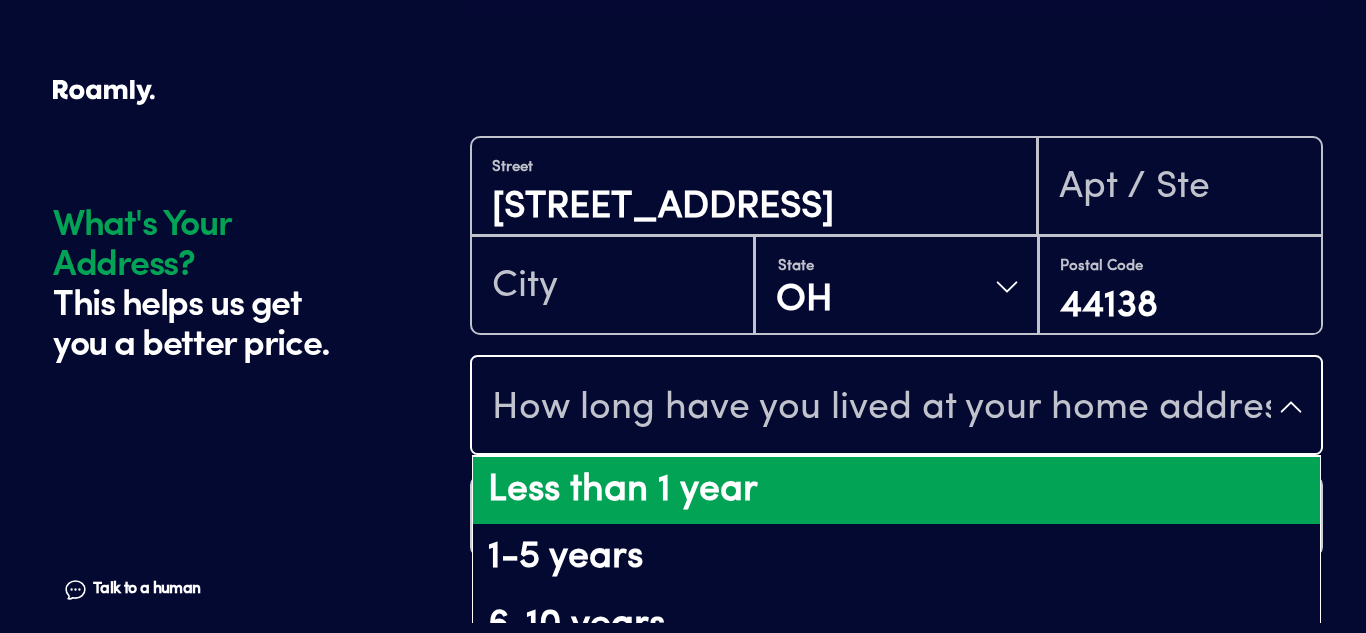 click on "Less than 1 year" at bounding box center (896, 491) 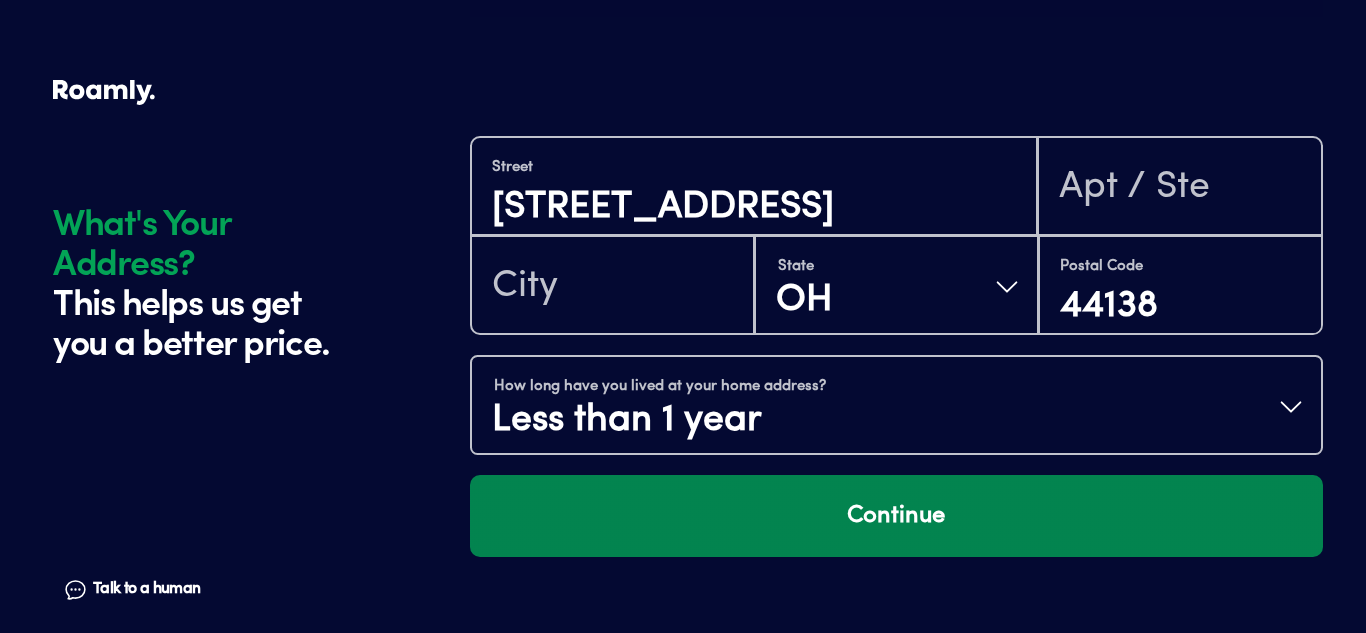 drag, startPoint x: 1318, startPoint y: 462, endPoint x: 1318, endPoint y: 478, distance: 16 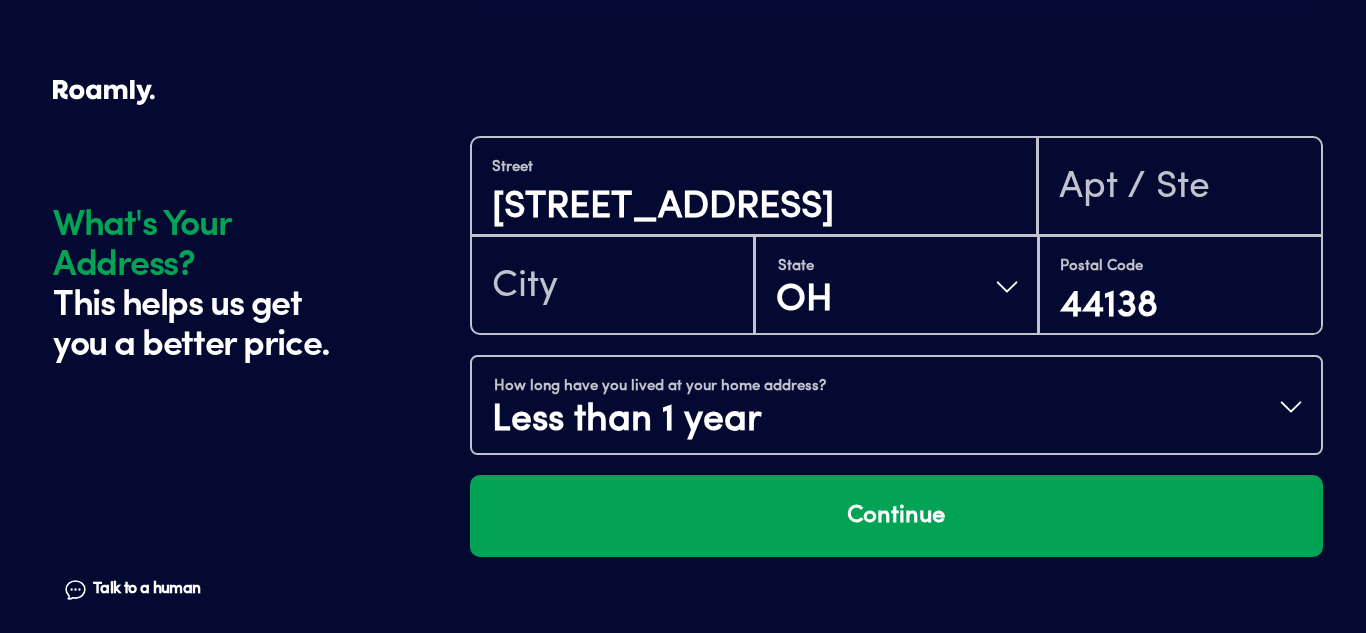 drag, startPoint x: 1318, startPoint y: 478, endPoint x: 1323, endPoint y: 545, distance: 67.18631 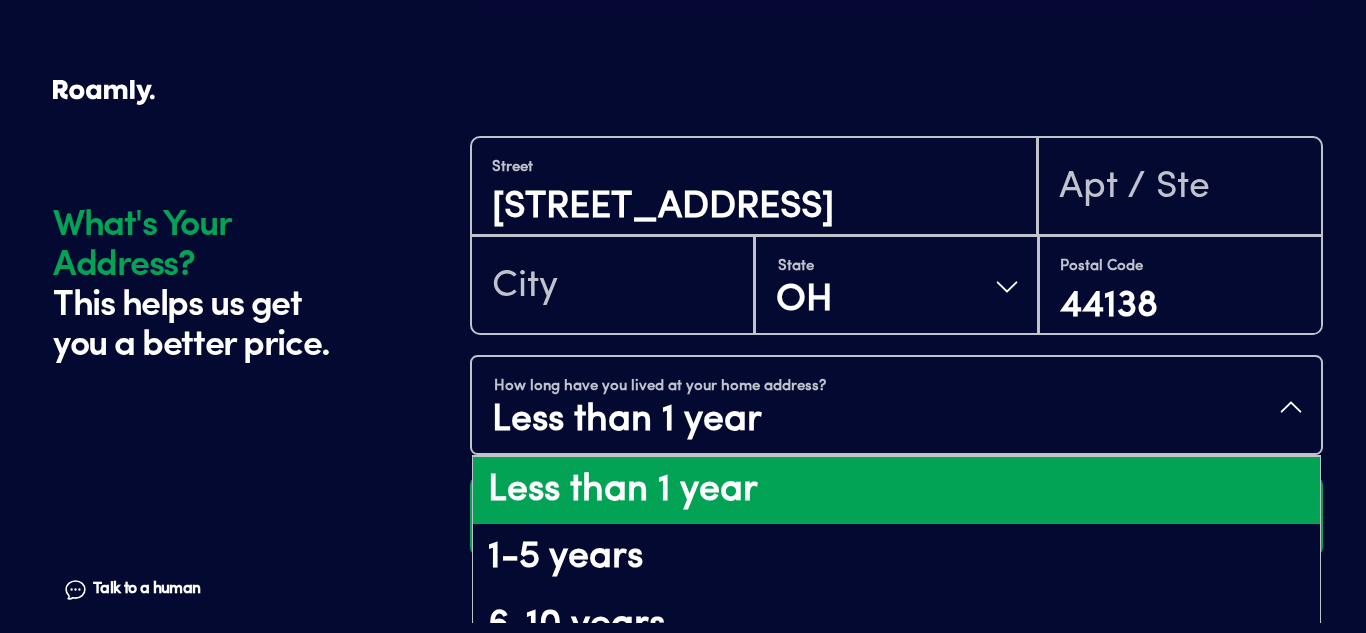 scroll, scrollTop: 239, scrollLeft: 0, axis: vertical 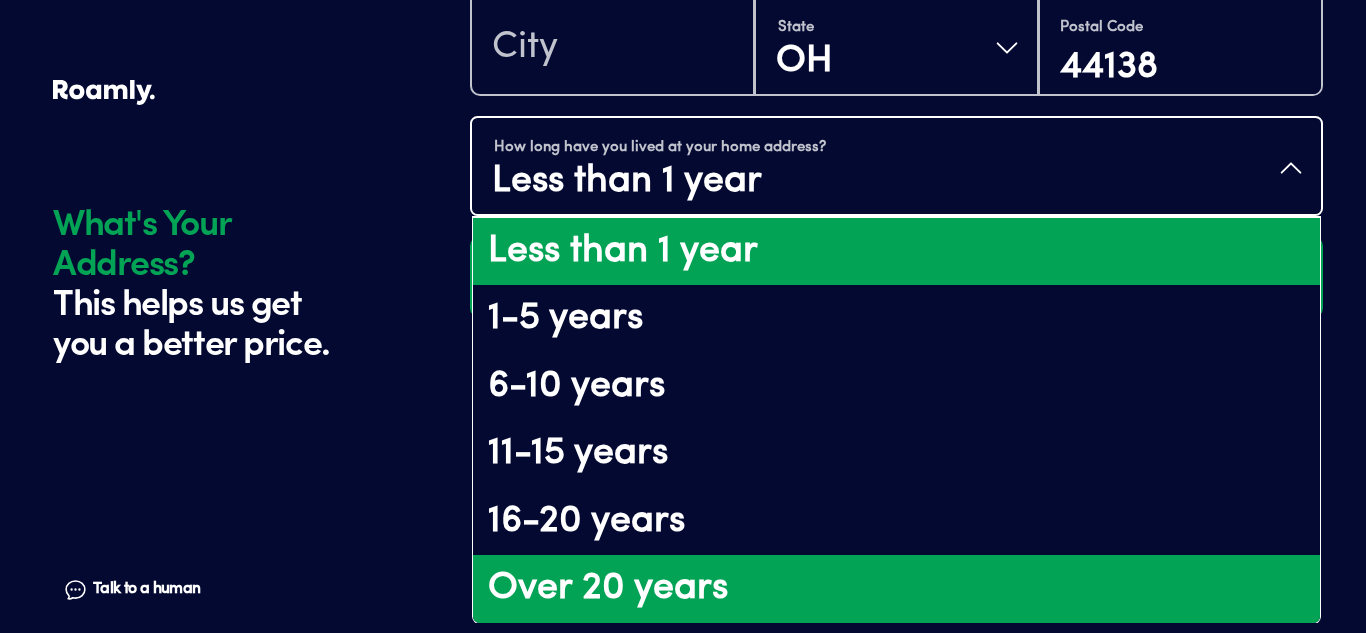 click on "Over 20 years" at bounding box center (896, 589) 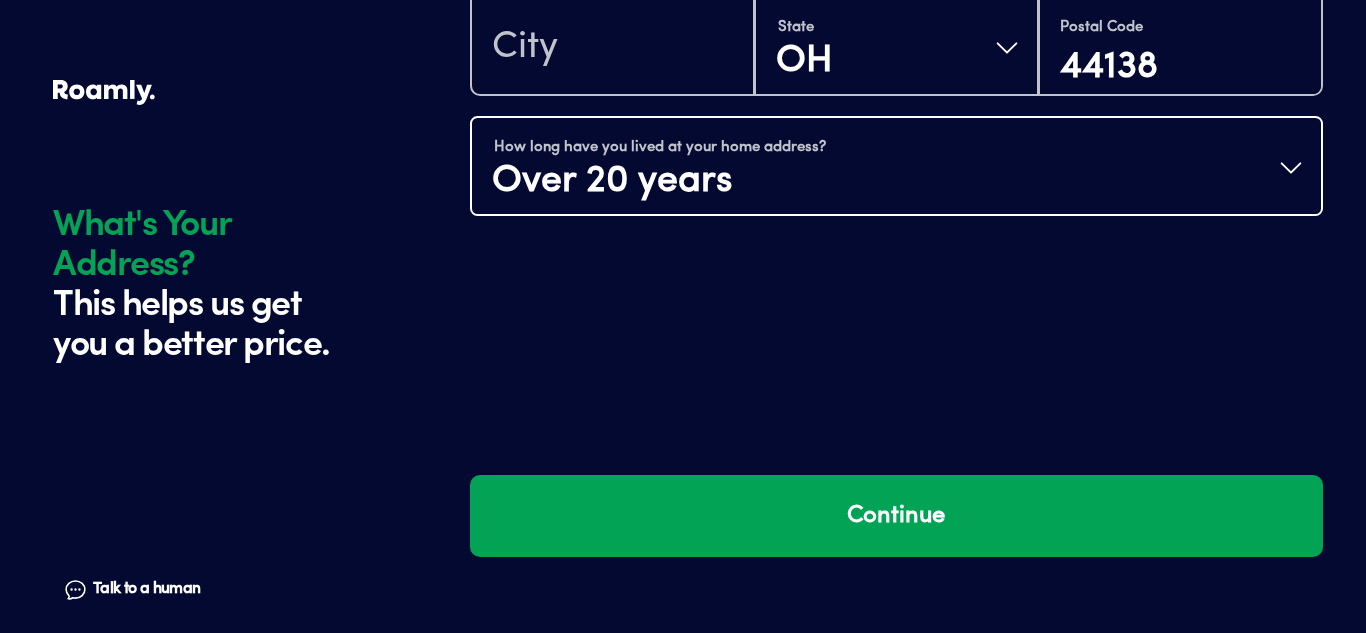 scroll, scrollTop: 0, scrollLeft: 0, axis: both 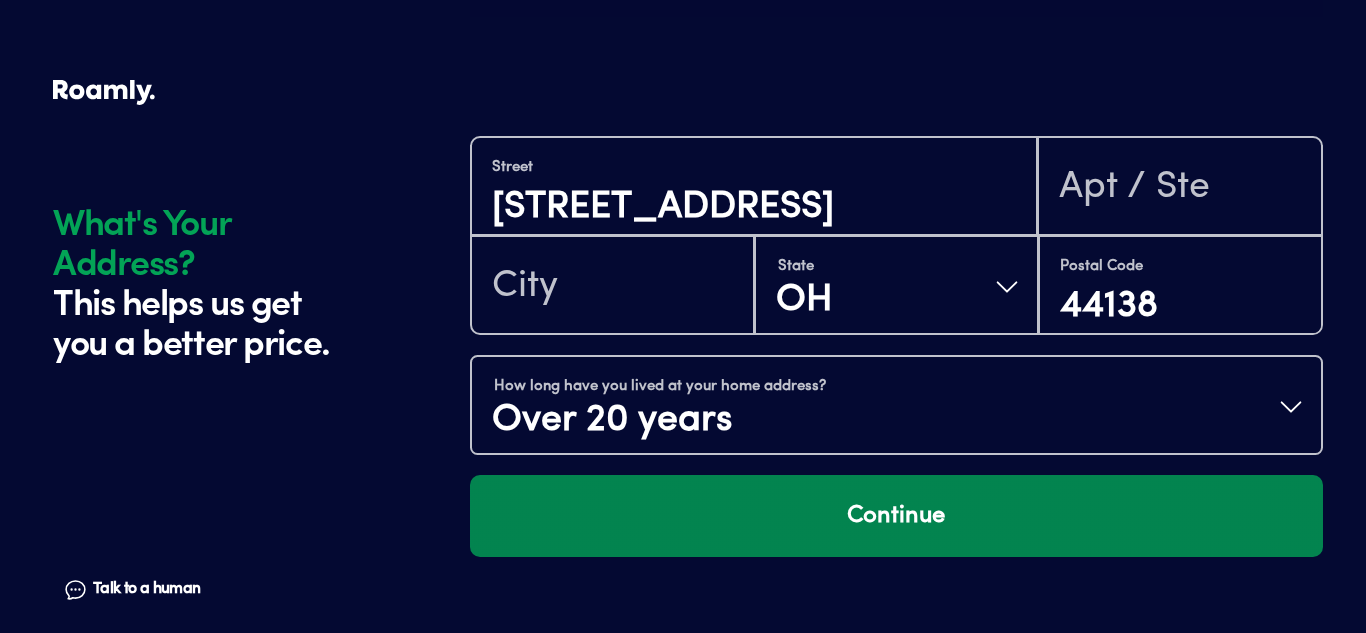 click on "Continue" at bounding box center [896, 516] 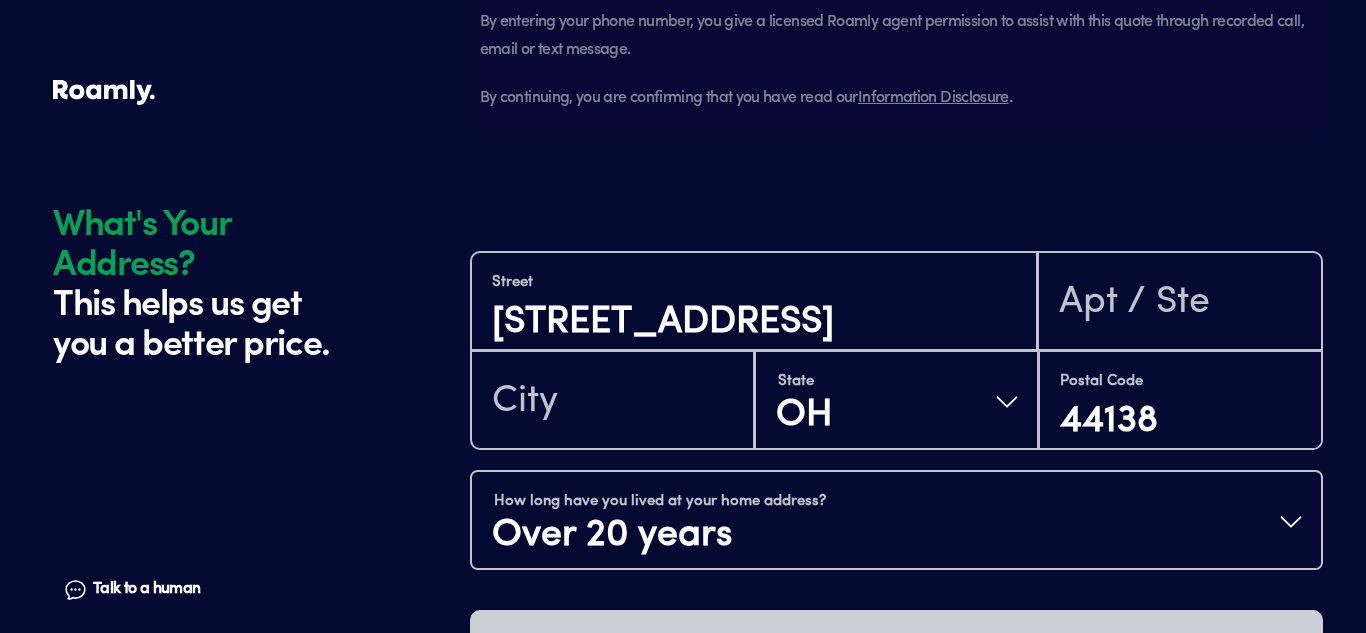 scroll, scrollTop: 1888, scrollLeft: 0, axis: vertical 